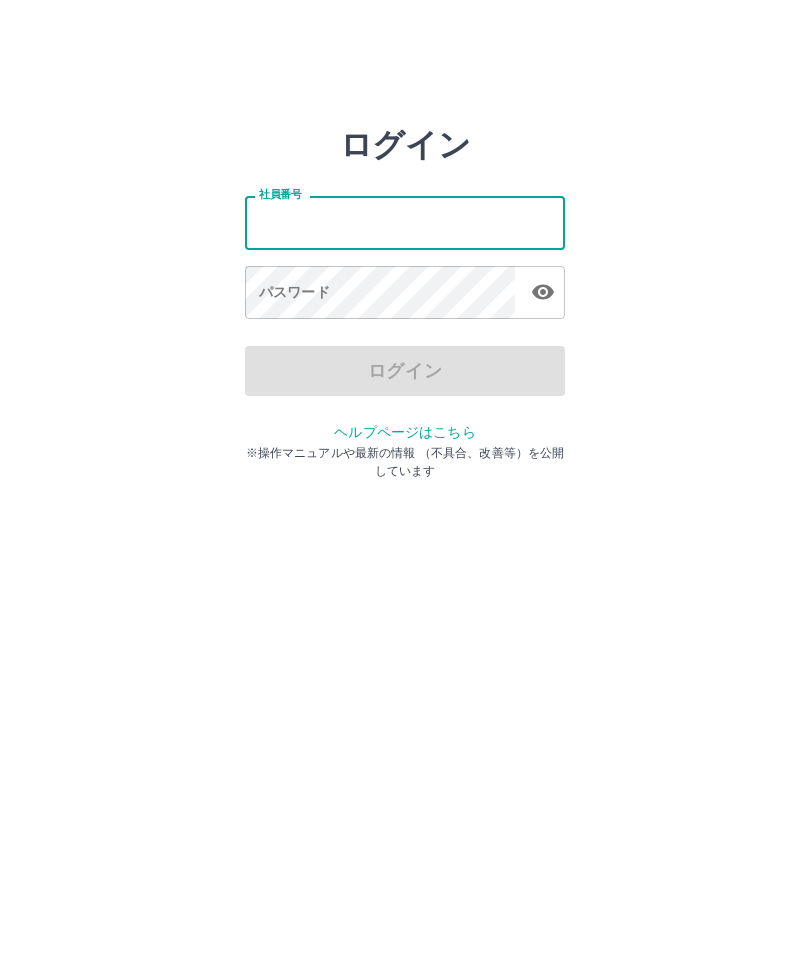 scroll, scrollTop: 0, scrollLeft: 0, axis: both 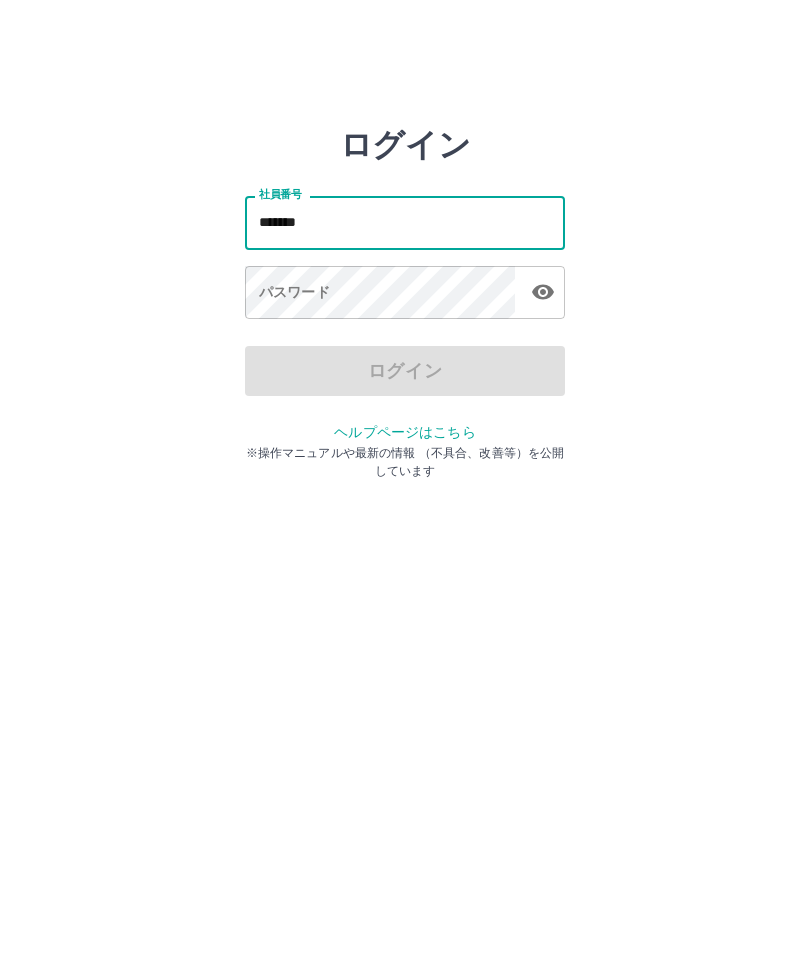 type on "*******" 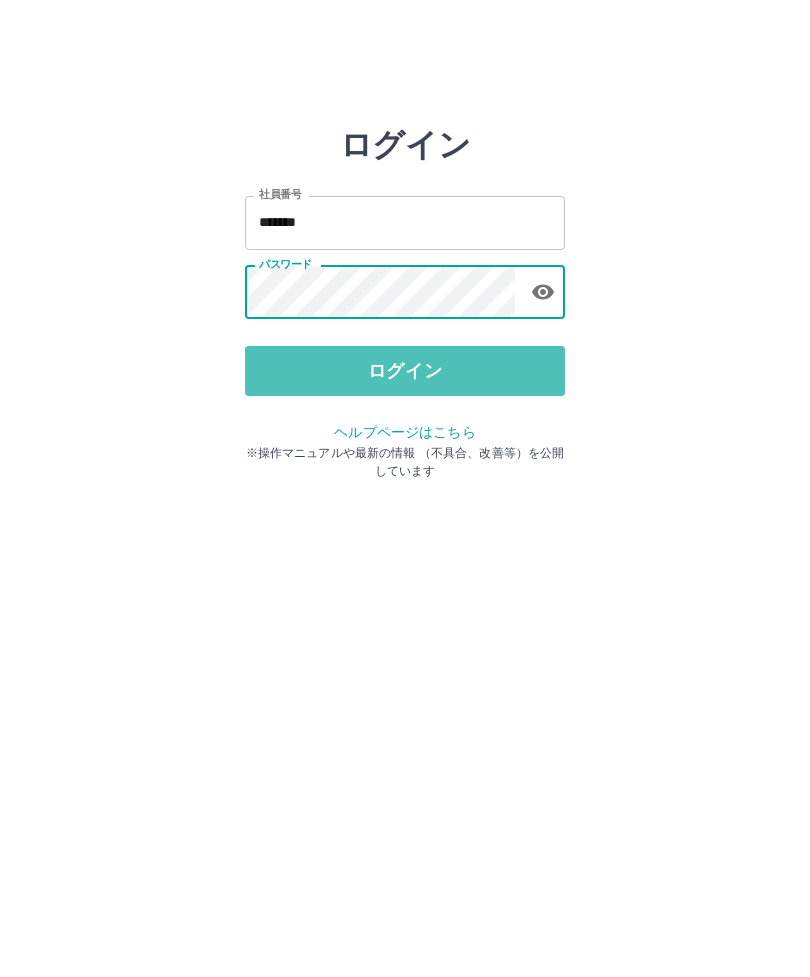 click on "ログイン" at bounding box center (405, 371) 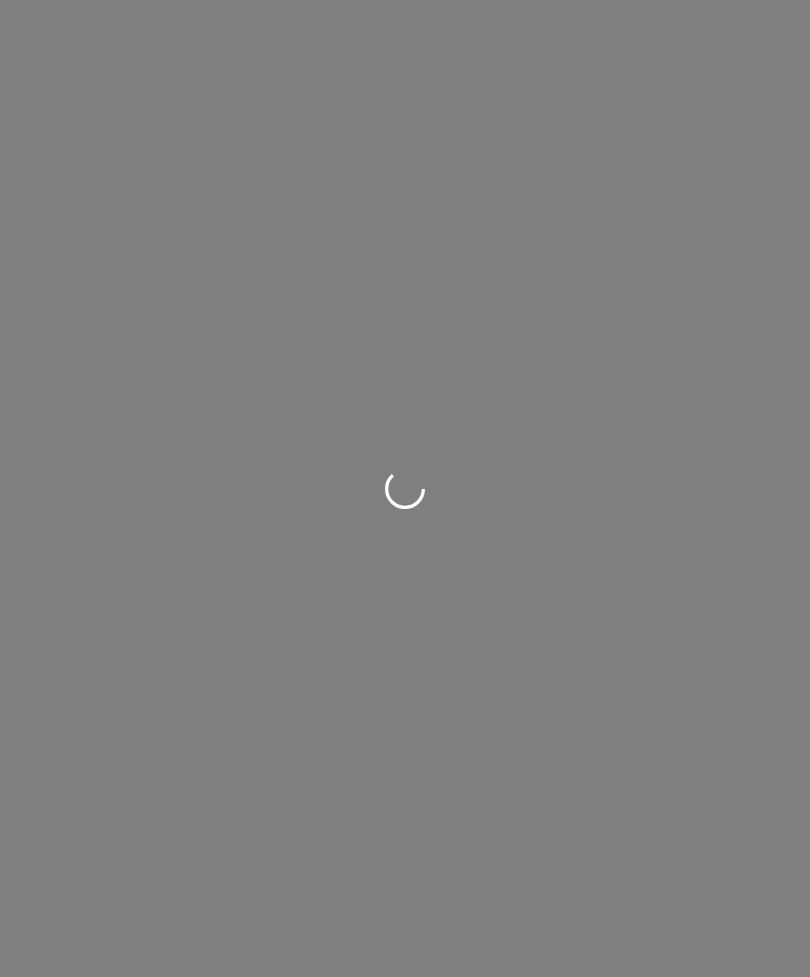 scroll, scrollTop: 0, scrollLeft: 0, axis: both 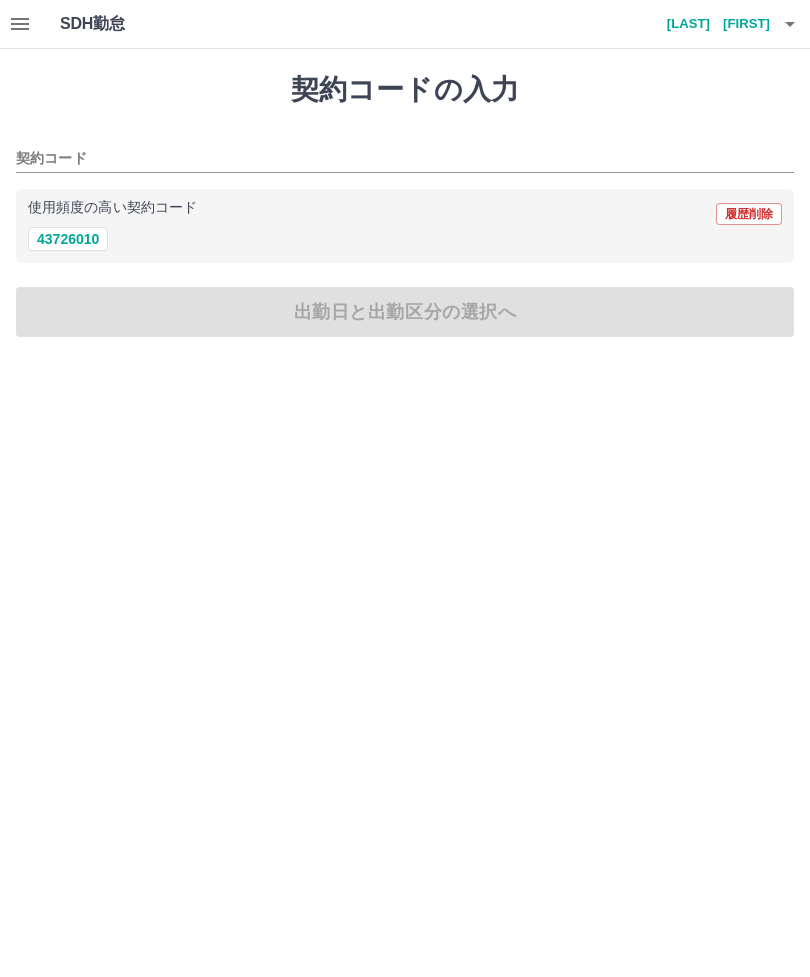 click on "契約コード" at bounding box center [390, 159] 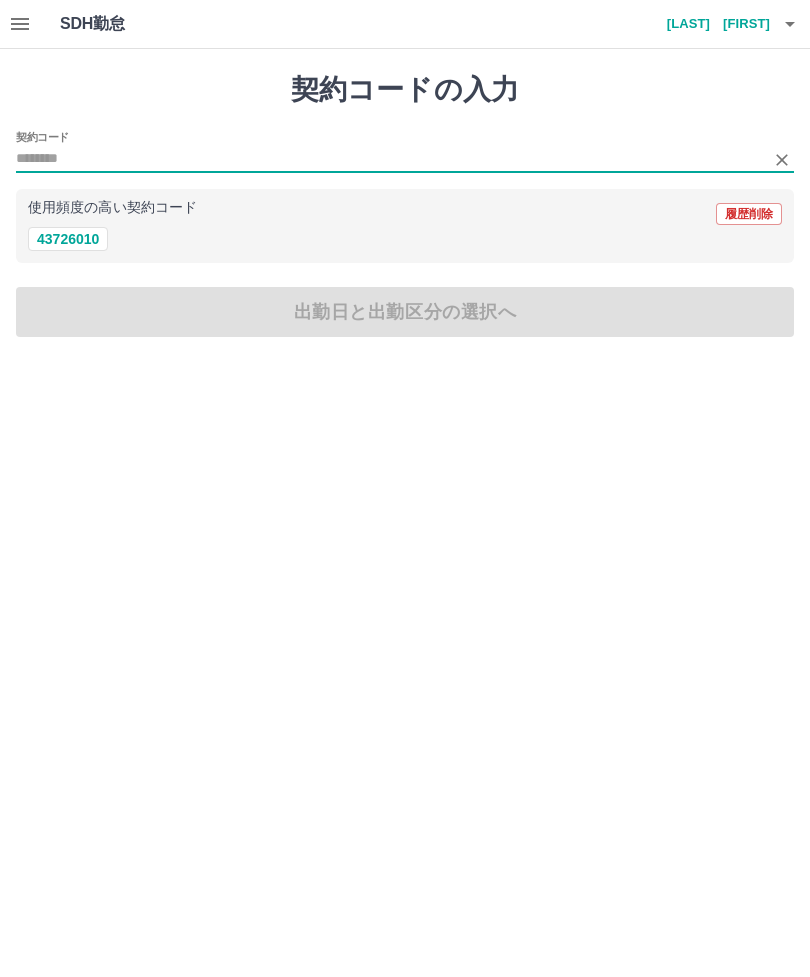 click on "43726010" at bounding box center [405, 239] 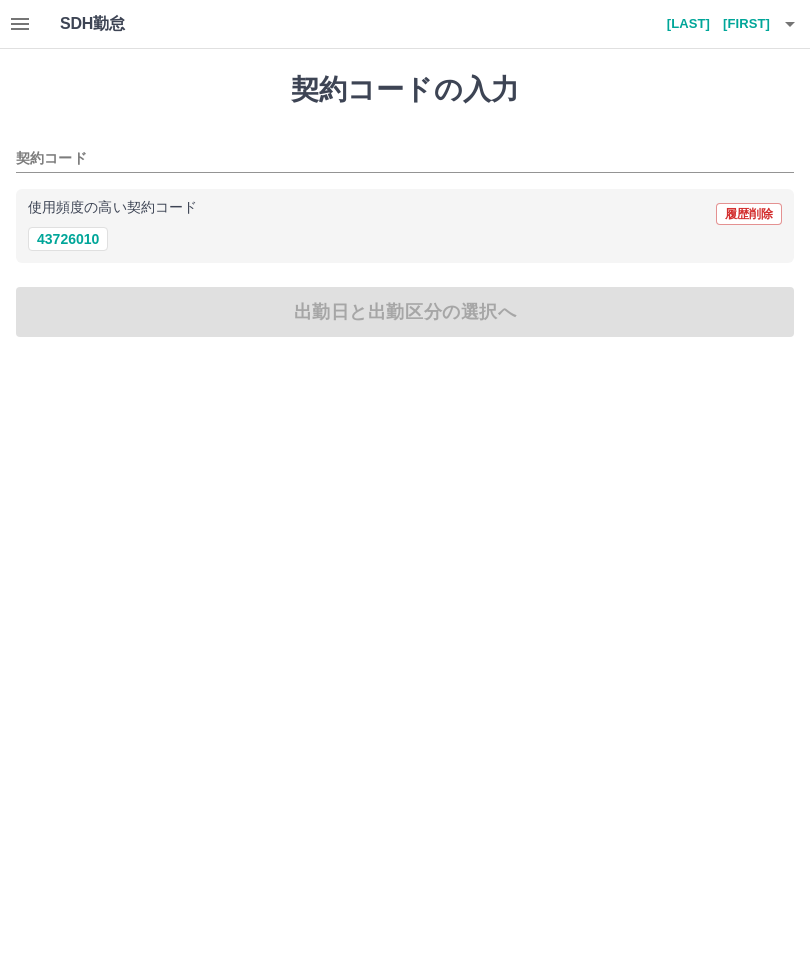 click on "43726010" at bounding box center [405, 239] 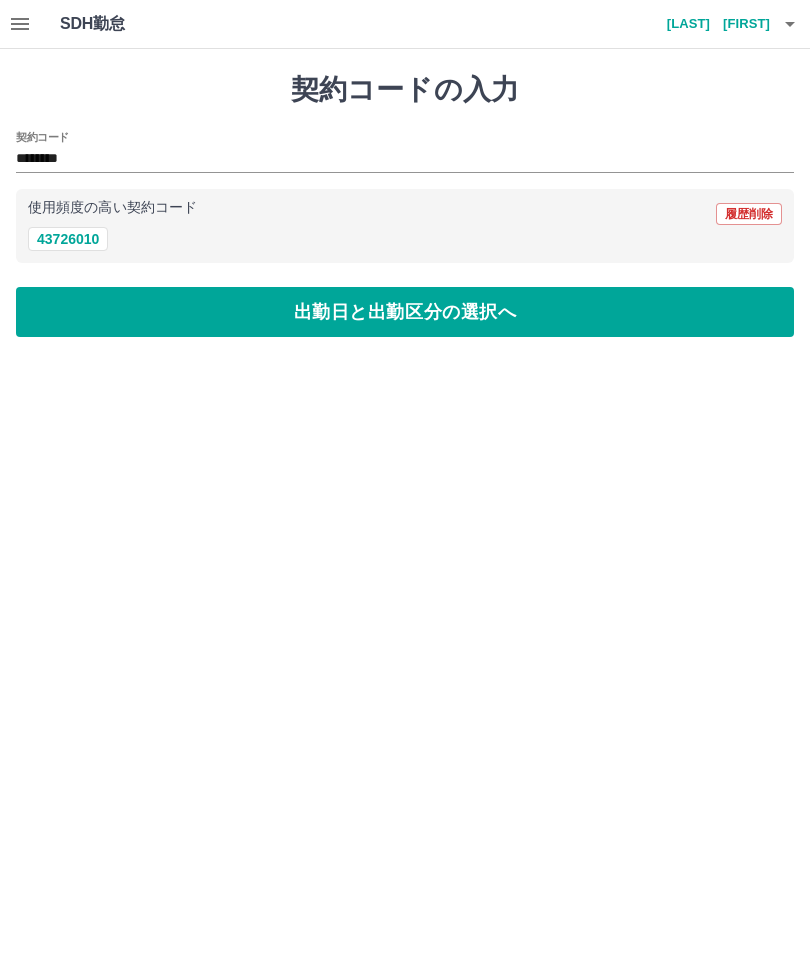 click on "出勤日と出勤区分の選択へ" at bounding box center [405, 312] 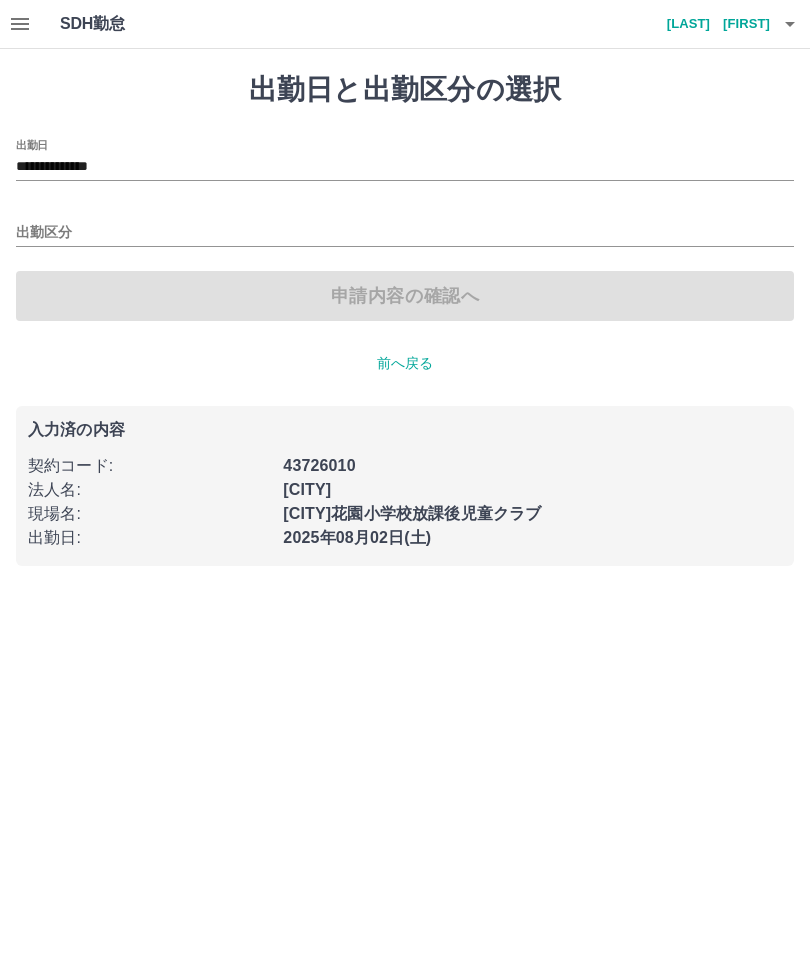 click on "出勤区分" at bounding box center [405, 233] 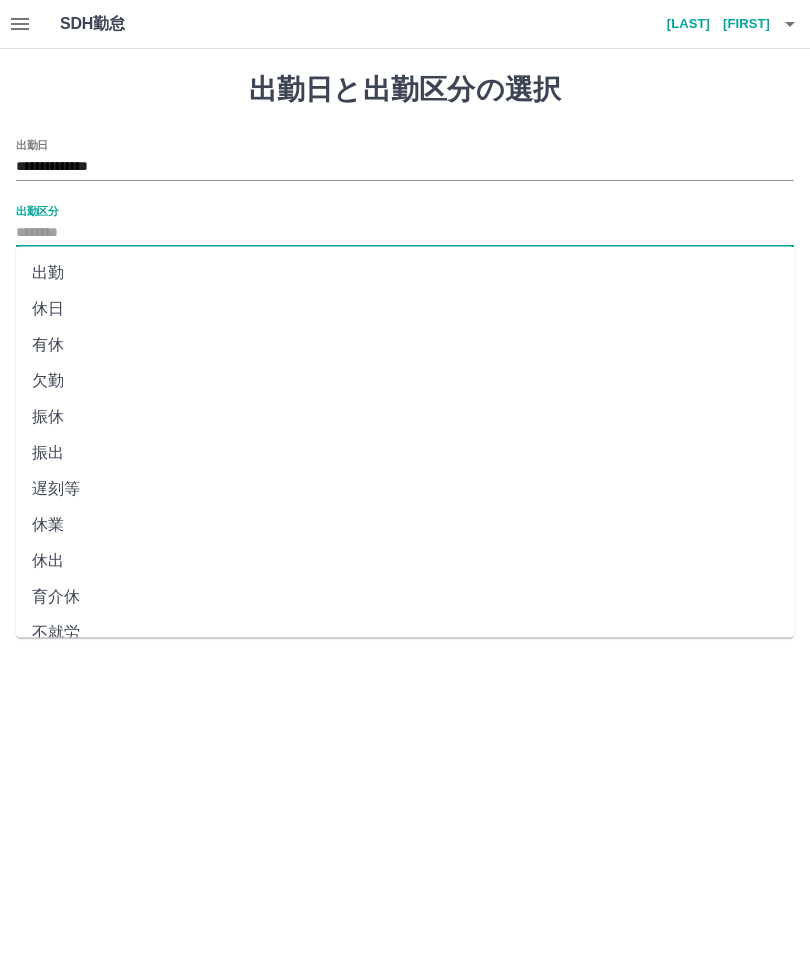 click on "出勤" at bounding box center (405, 273) 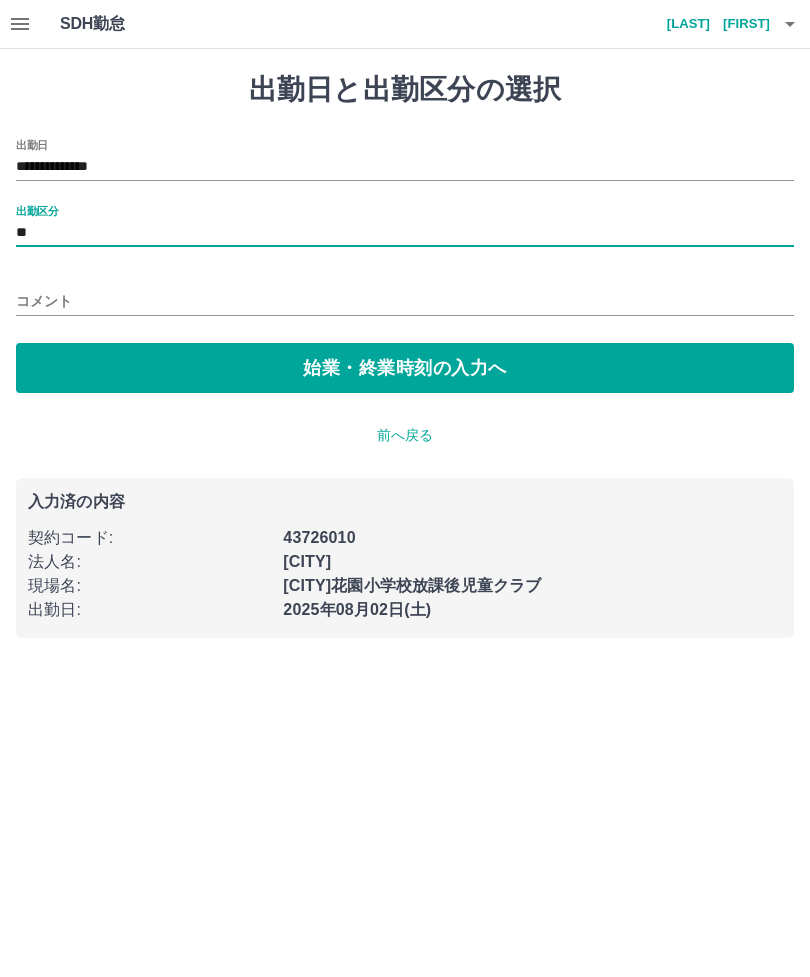 click on "始業・終業時刻の入力へ" at bounding box center [405, 368] 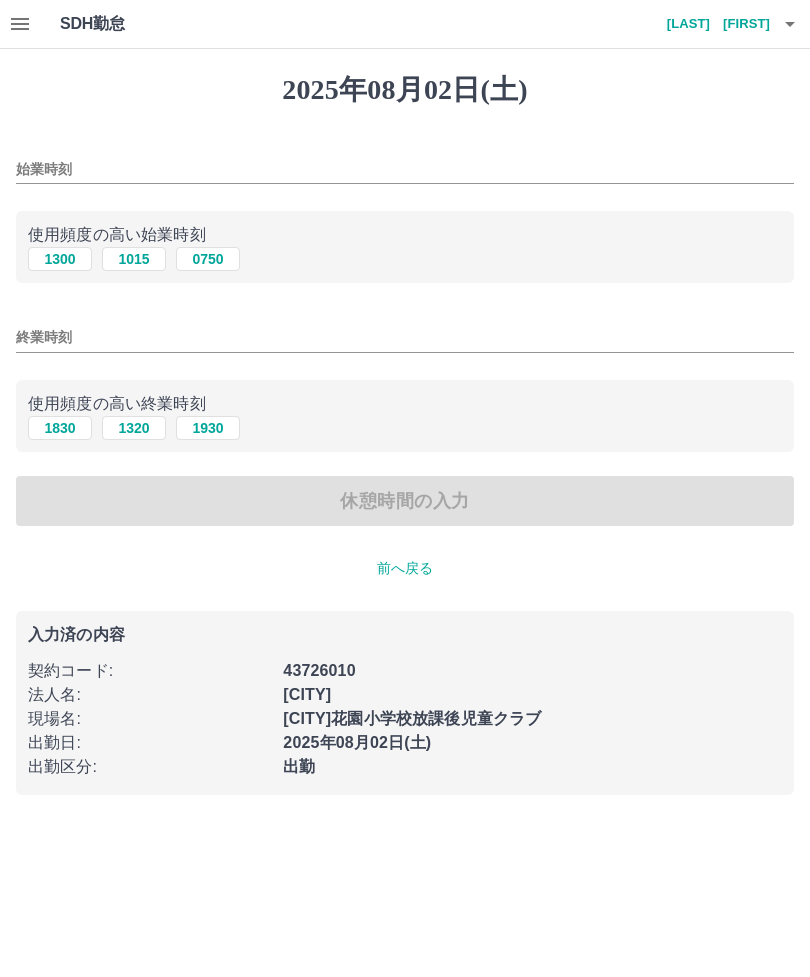 click on "0750" at bounding box center [208, 259] 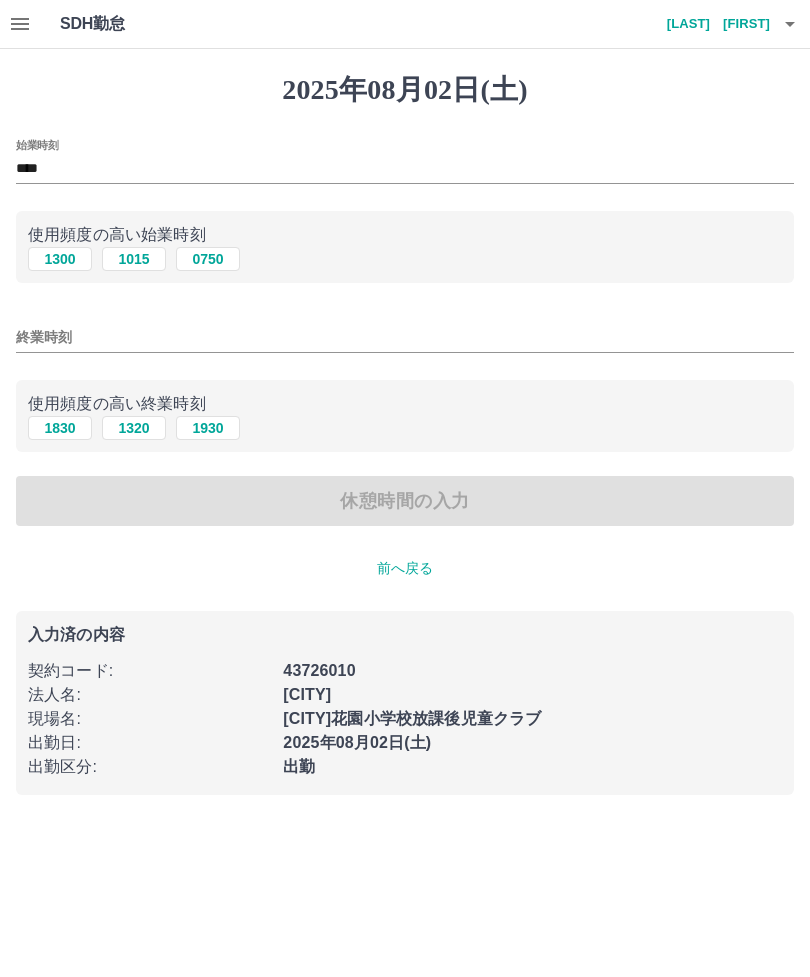 click on "1320" at bounding box center [134, 428] 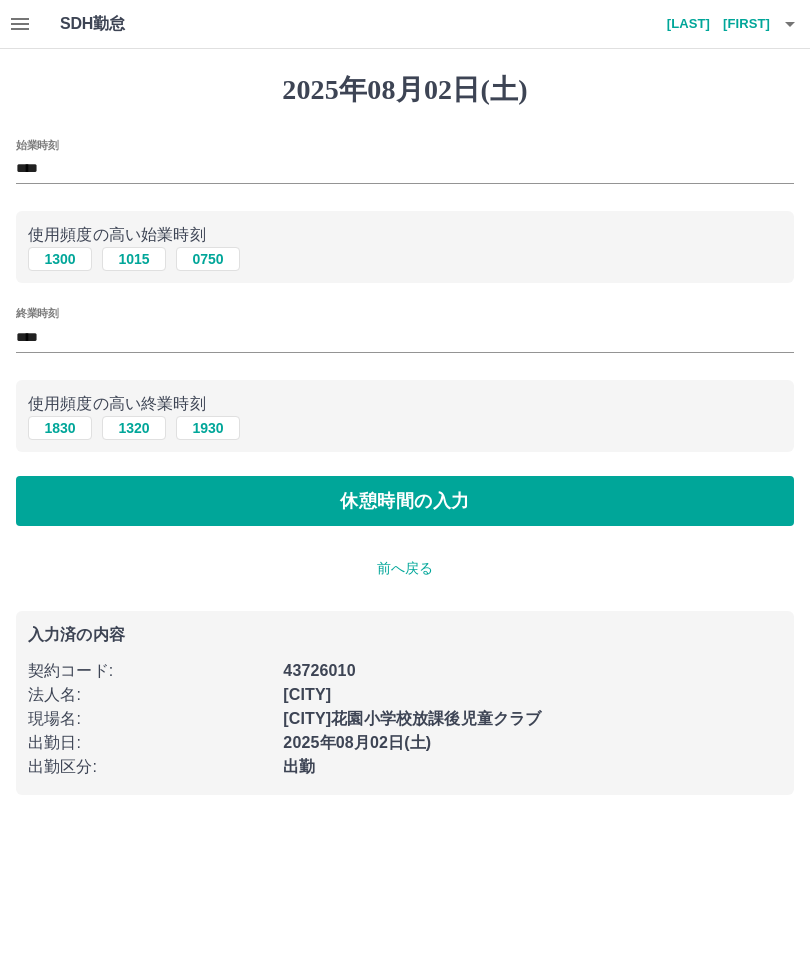 click on "休憩時間の入力" at bounding box center (405, 501) 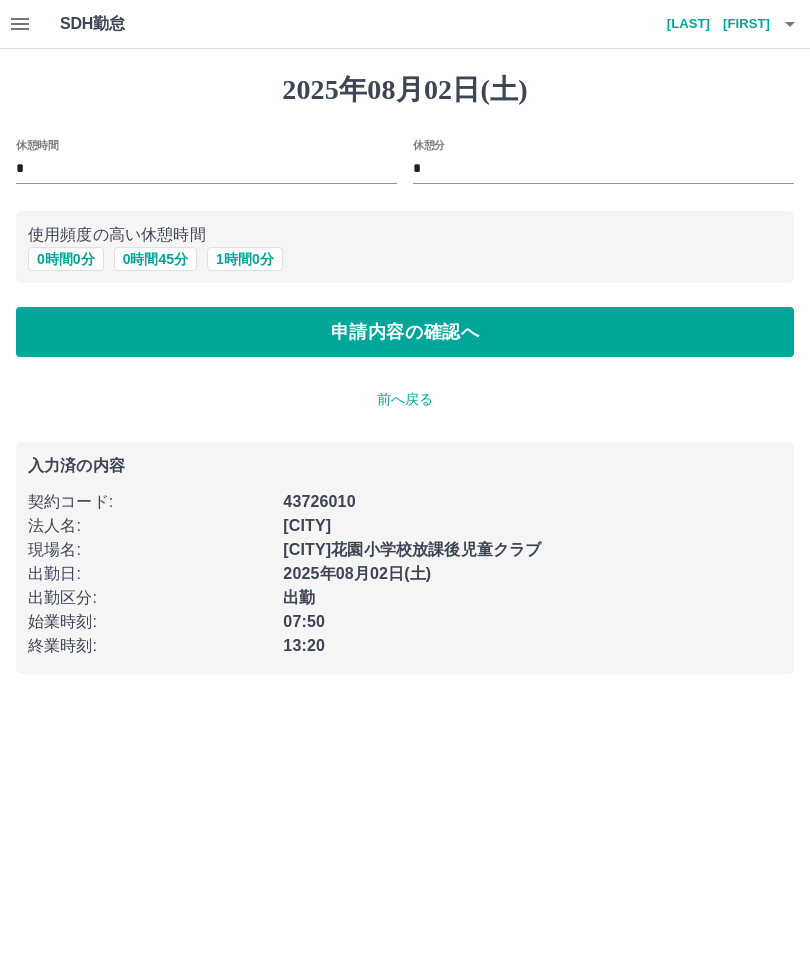 click on "申請内容の確認へ" at bounding box center (405, 332) 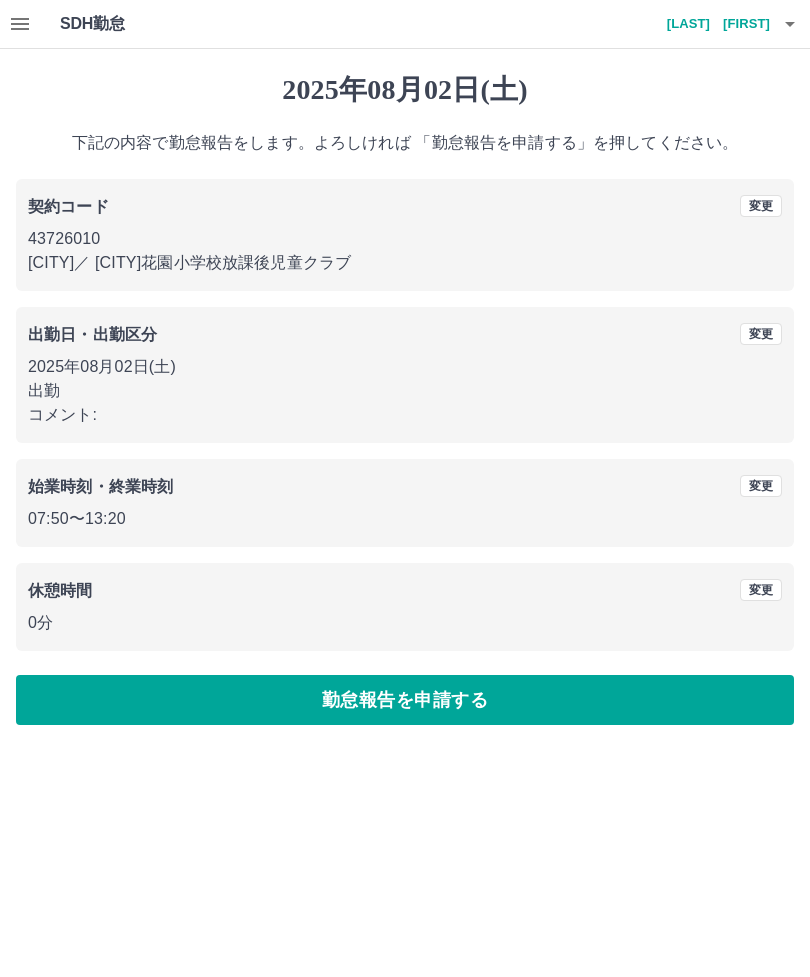 click on "勤怠報告を申請する" at bounding box center [405, 700] 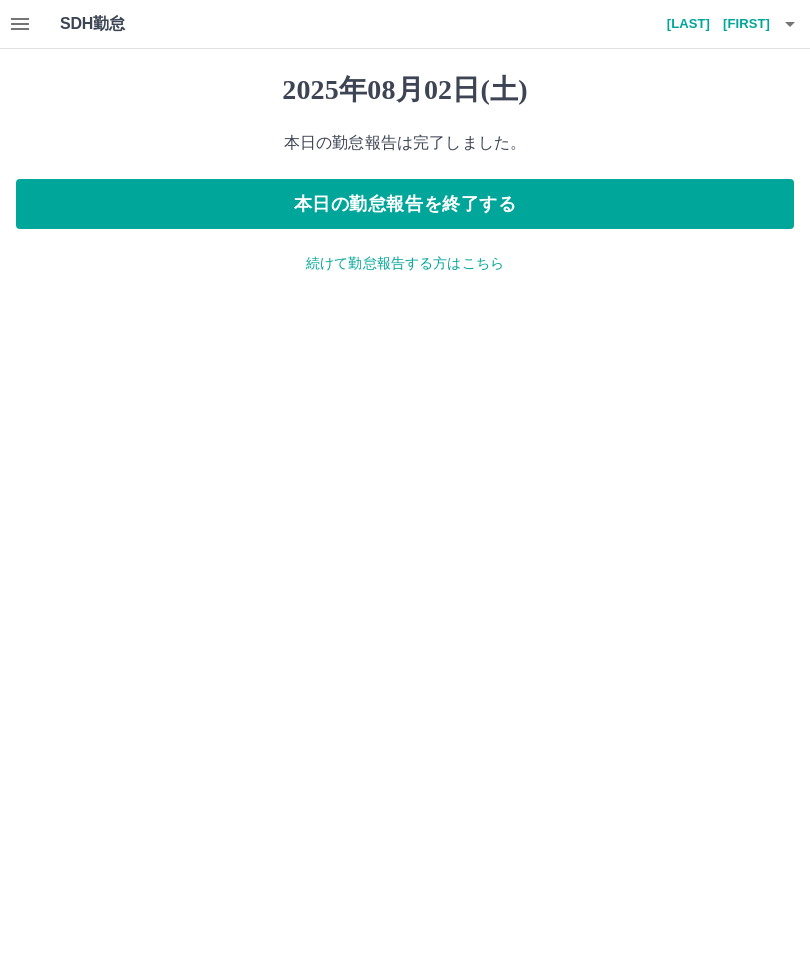 click on "続けて勤怠報告する方はこちら" at bounding box center (405, 263) 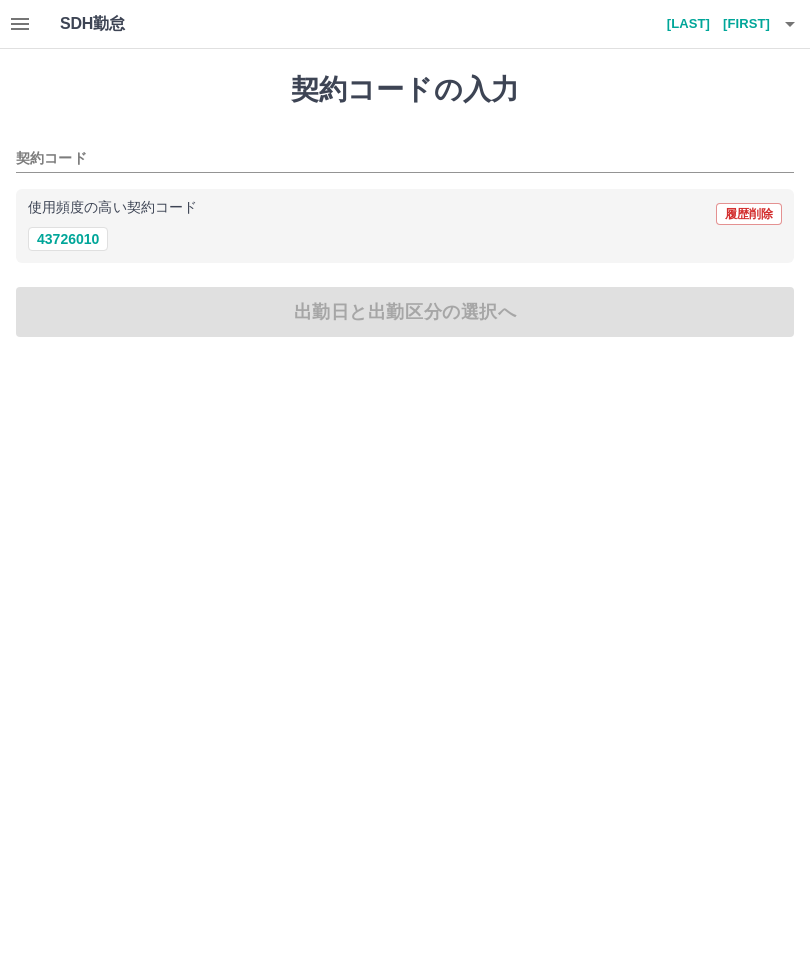 click on "契約コード" at bounding box center [390, 159] 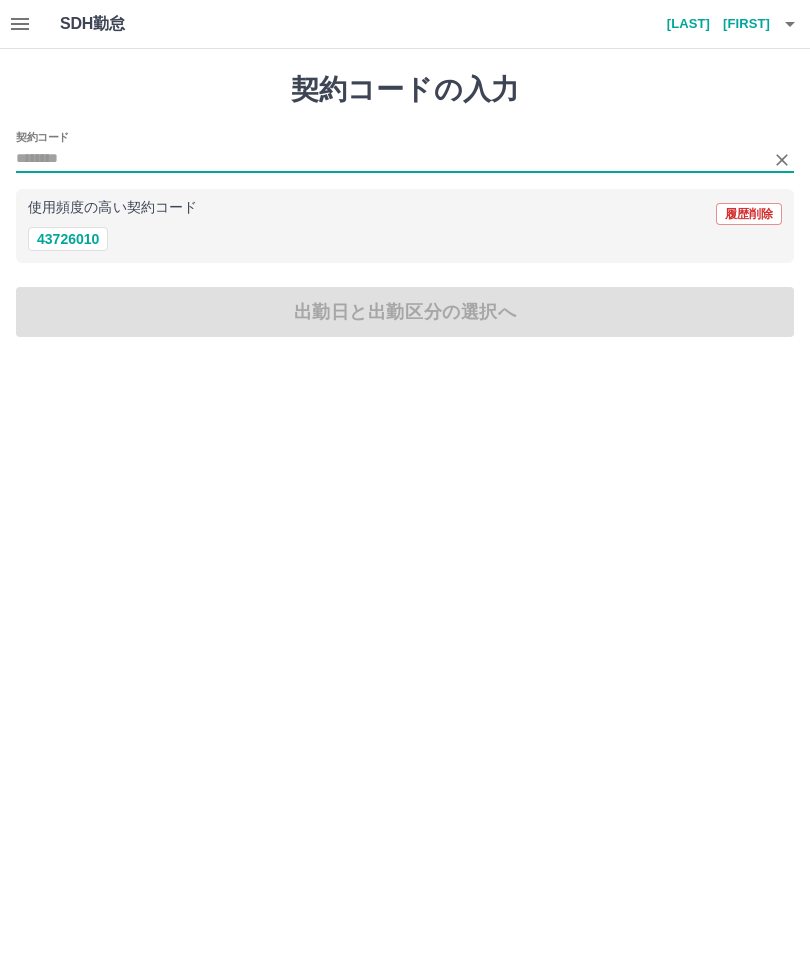 click on "43726010" at bounding box center (405, 239) 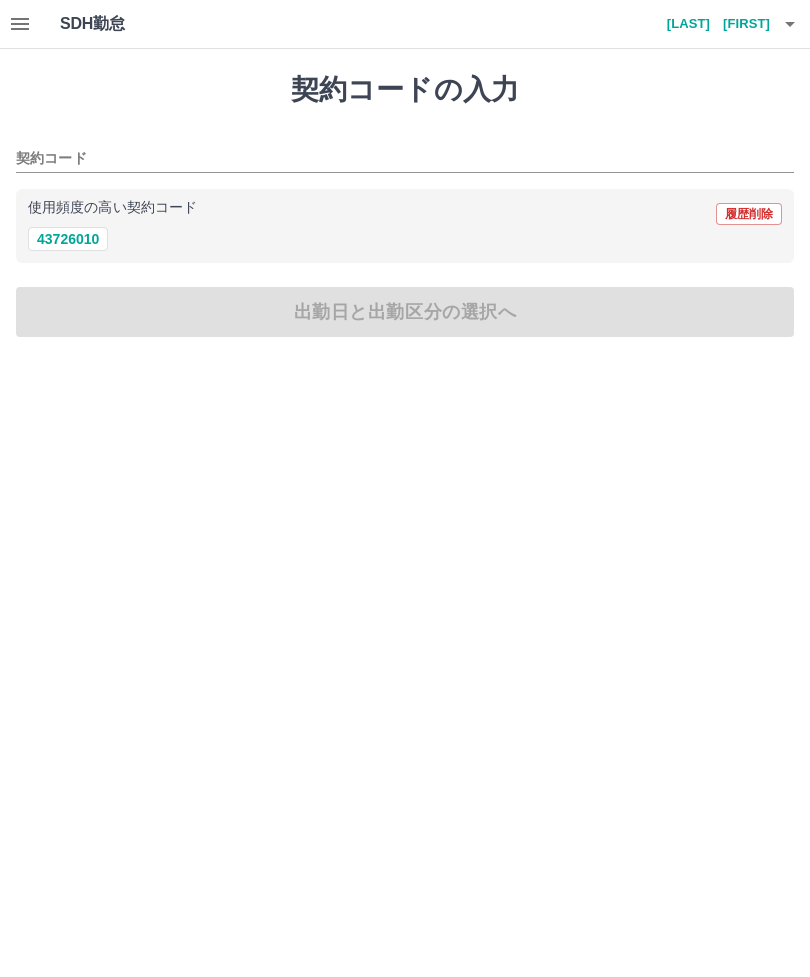 click on "契約コードの入力 契約コード 使用頻度の高い契約コード 履歴削除 43726010 出勤日と出勤区分の選択へ" at bounding box center (405, 205) 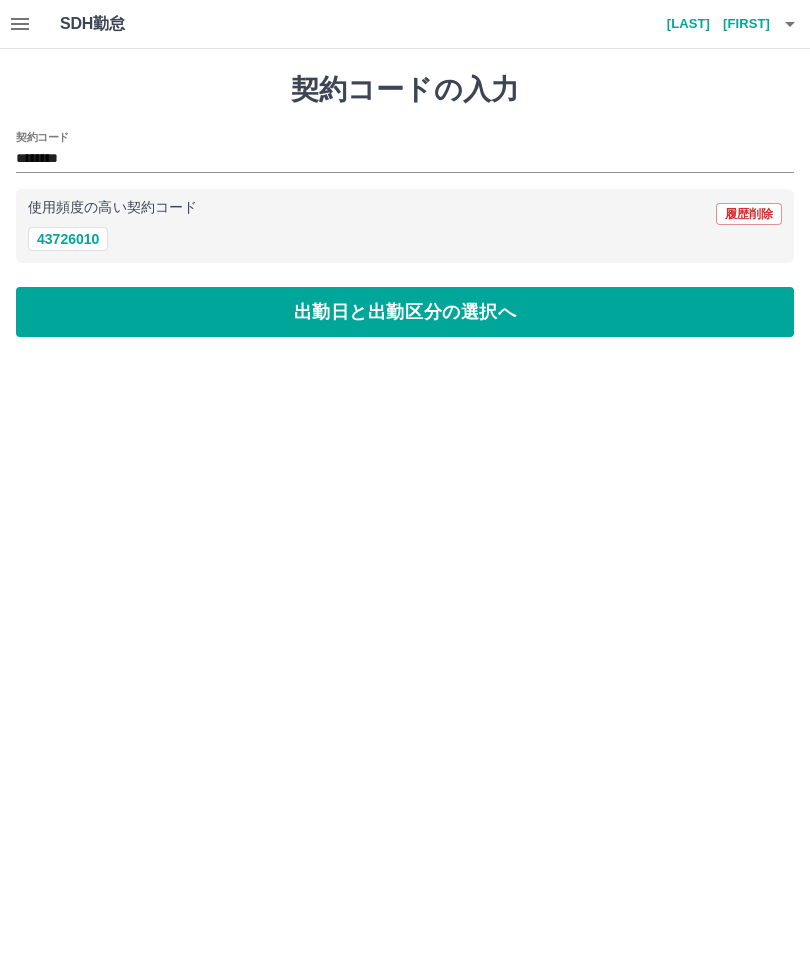 click on "出勤日と出勤区分の選択へ" at bounding box center [405, 312] 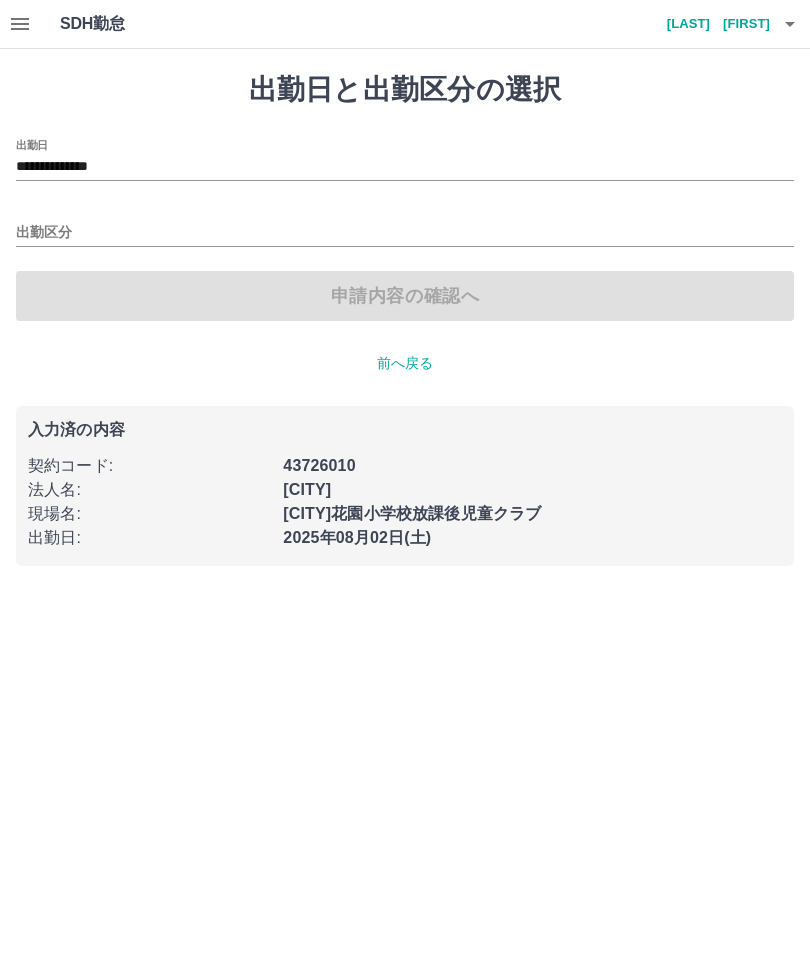 click on "**********" at bounding box center [405, 167] 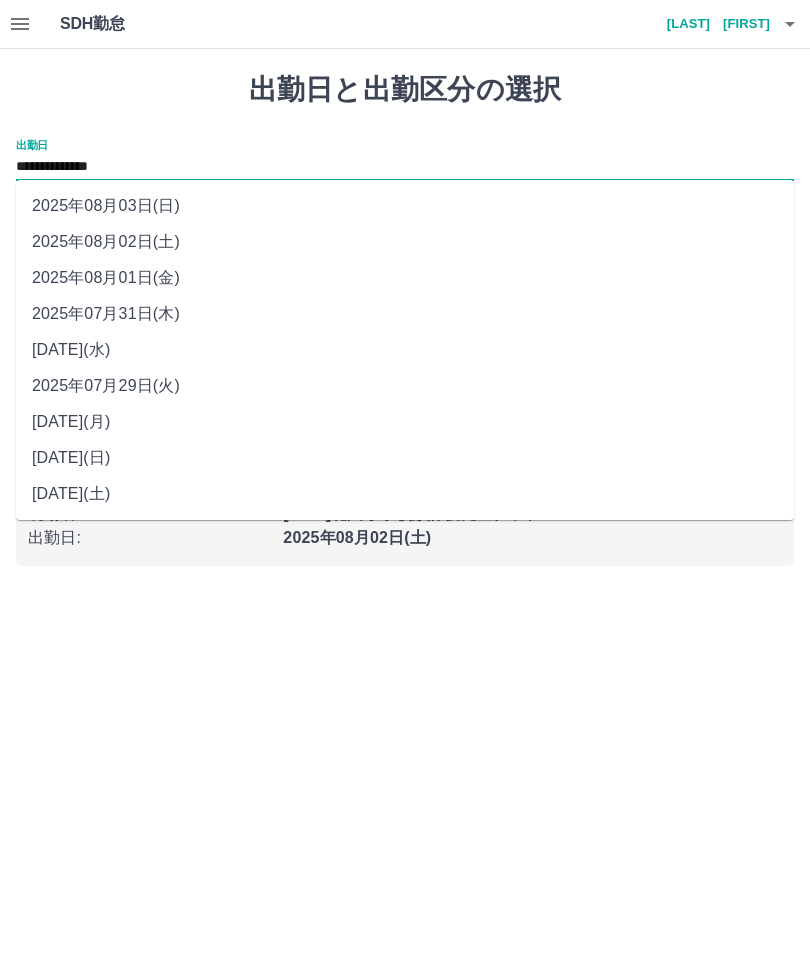 click on "2025年08月03日(日)" at bounding box center [405, 206] 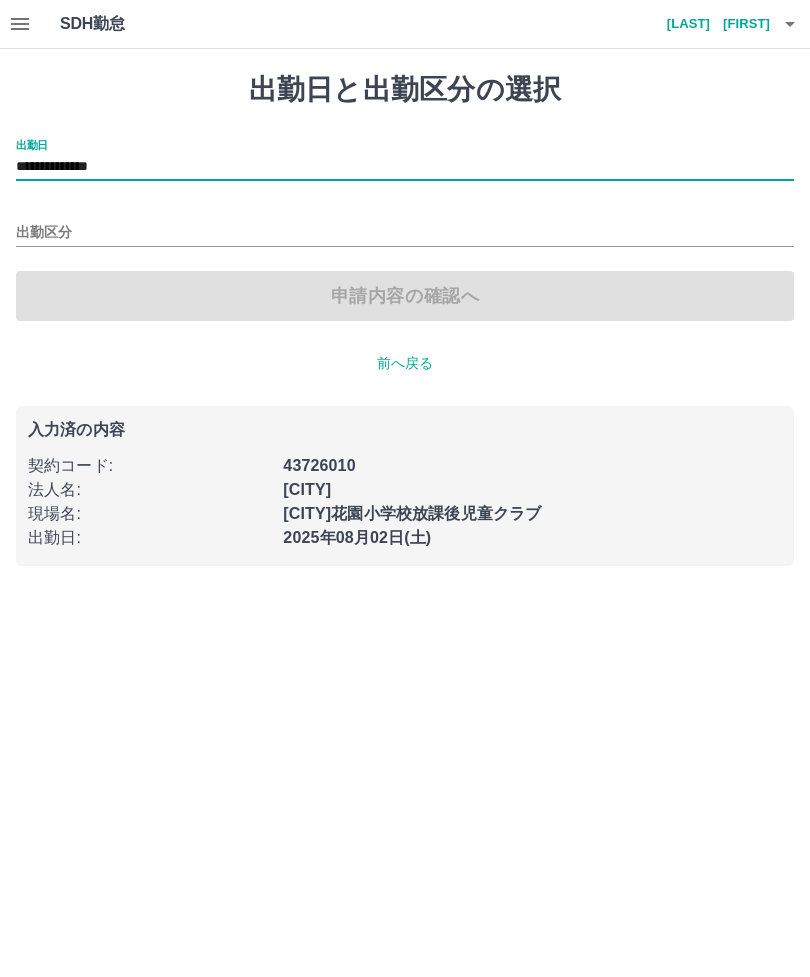 click on "出勤区分" at bounding box center [405, 233] 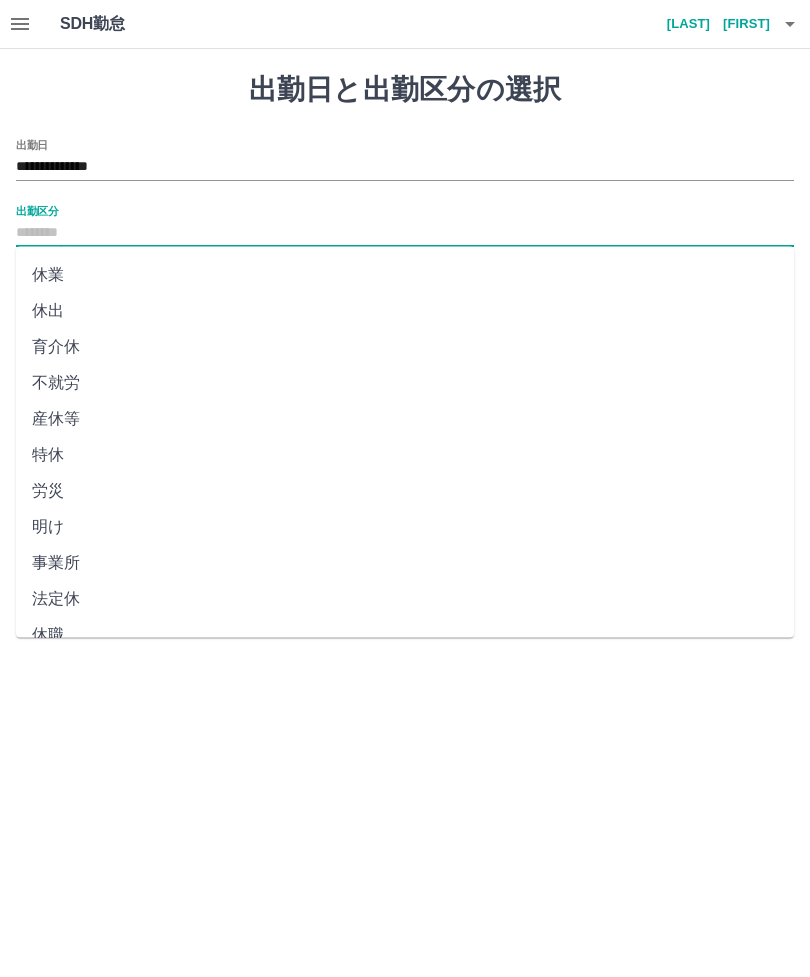 scroll, scrollTop: 248, scrollLeft: 0, axis: vertical 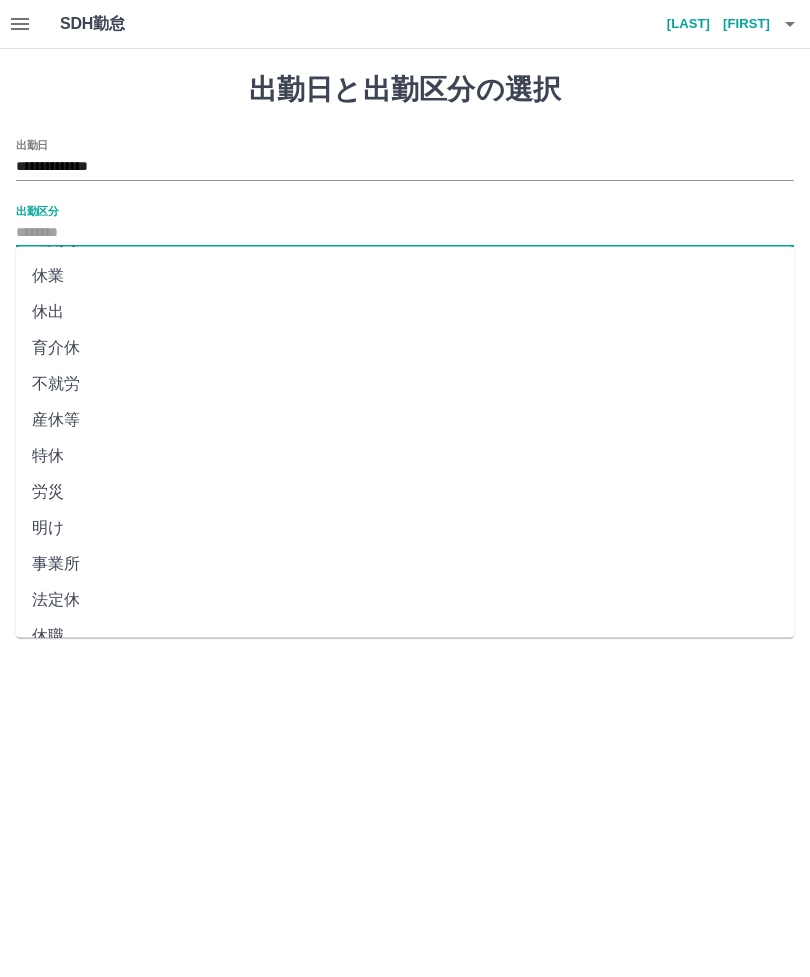 click on "法定休" at bounding box center [405, 601] 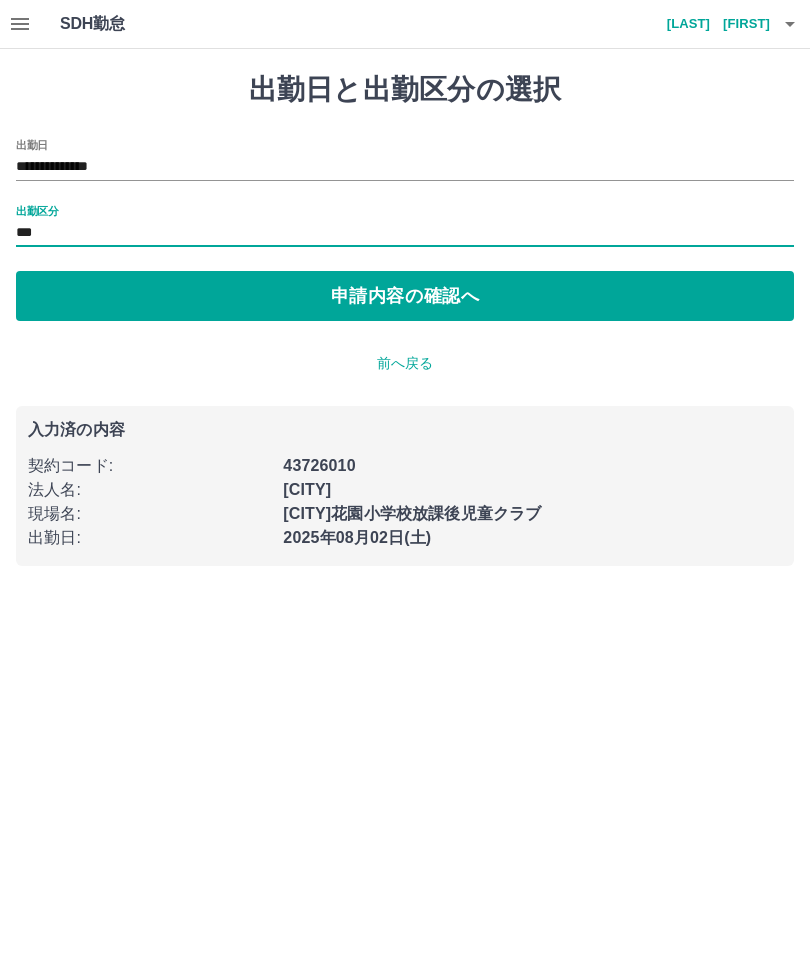 click on "申請内容の確認へ" at bounding box center [405, 296] 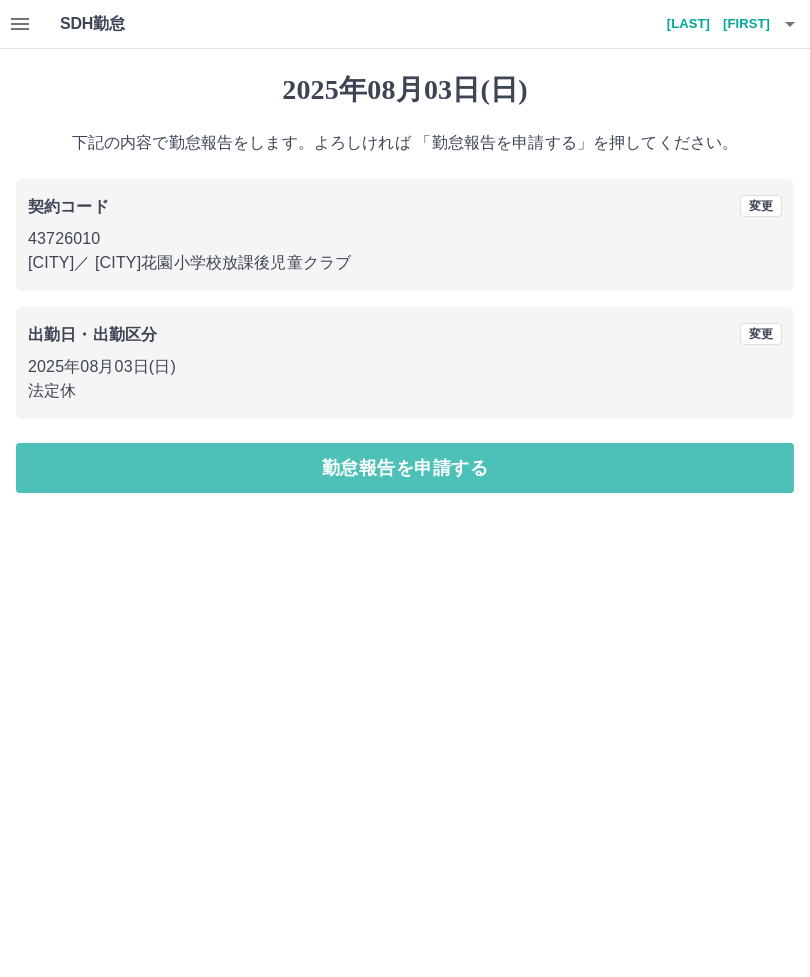click on "勤怠報告を申請する" at bounding box center [405, 468] 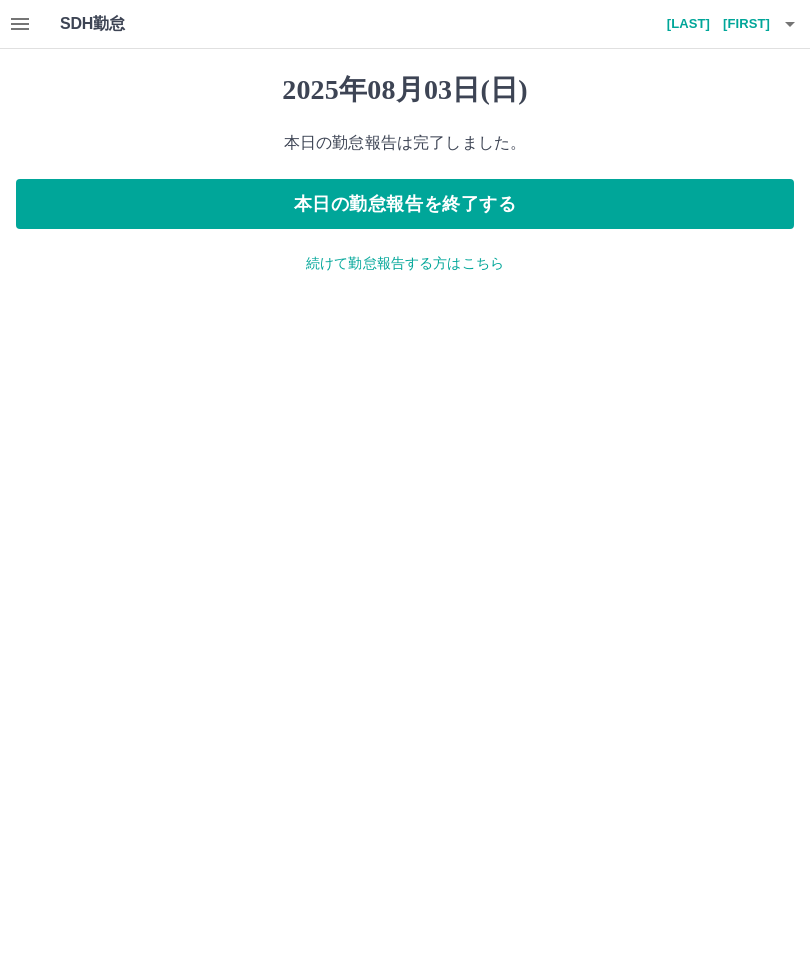 click on "本日の勤怠報告を終了する" at bounding box center (405, 204) 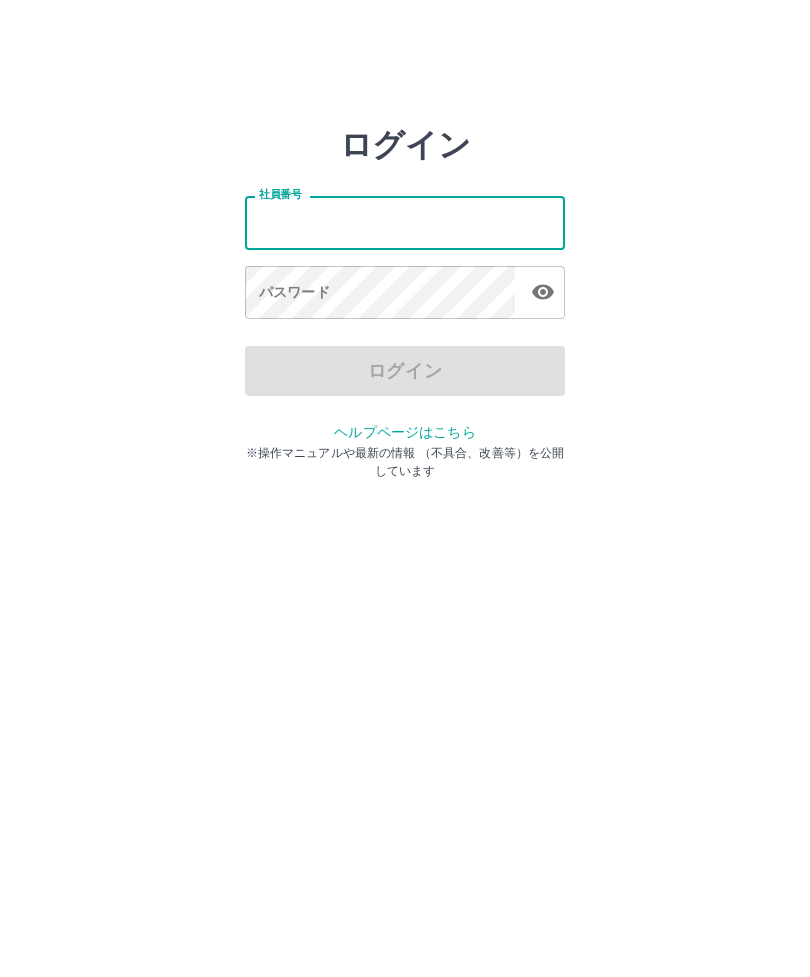scroll, scrollTop: 0, scrollLeft: 0, axis: both 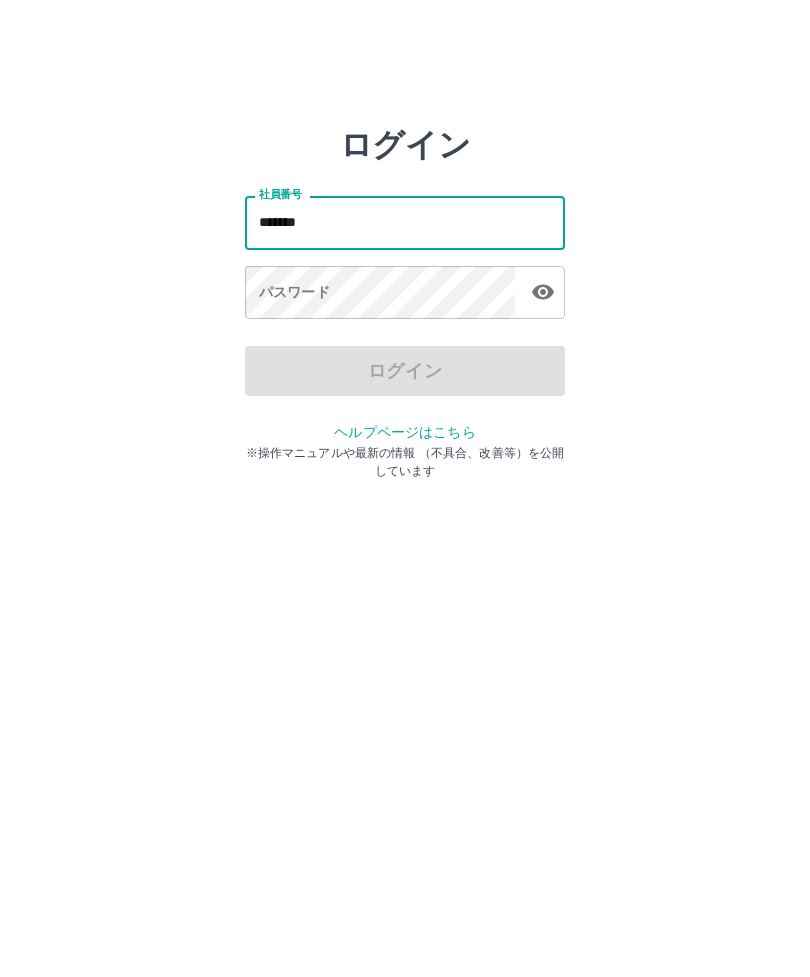 type on "*******" 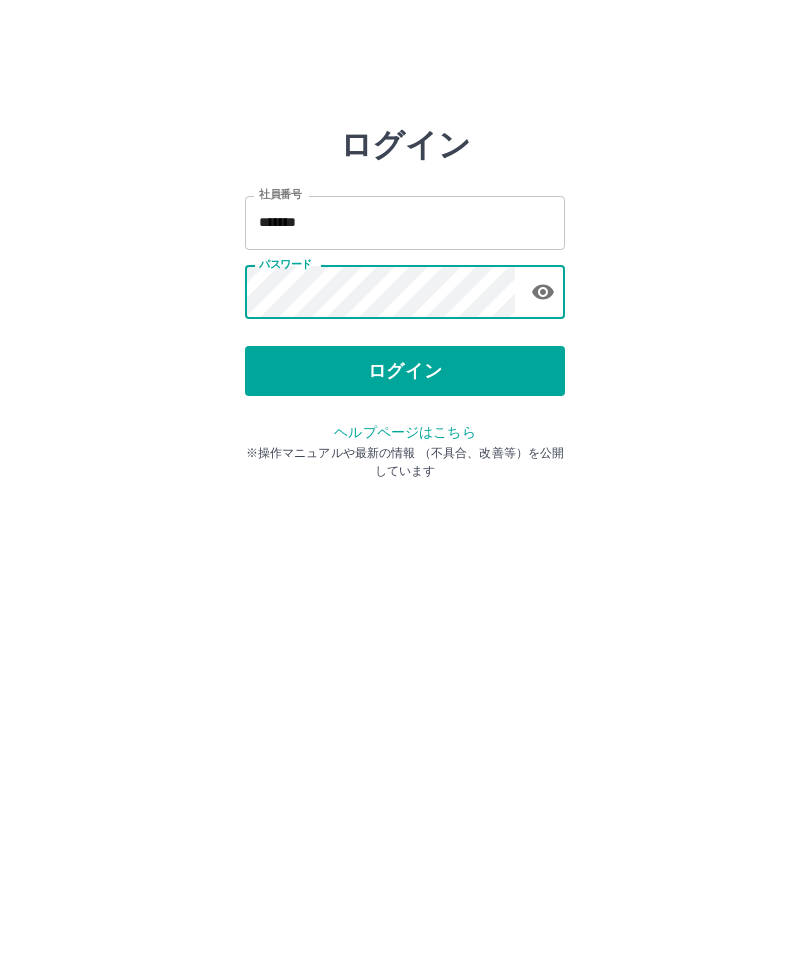 click on "ログイン" at bounding box center [405, 371] 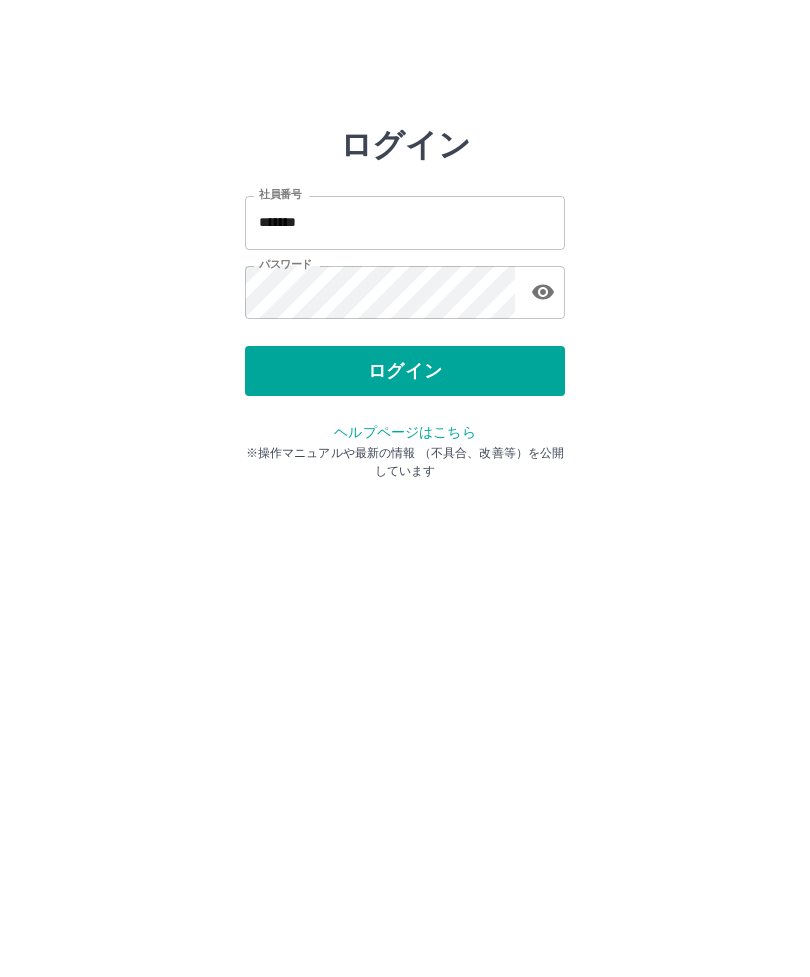 click on "ログイン 社員番号 ******* 社員番号 パスワード パスワード ログイン ヘルプページはこちら ※操作マニュアルや最新の情報 （不具合、改善等）を公開しています" at bounding box center [405, 223] 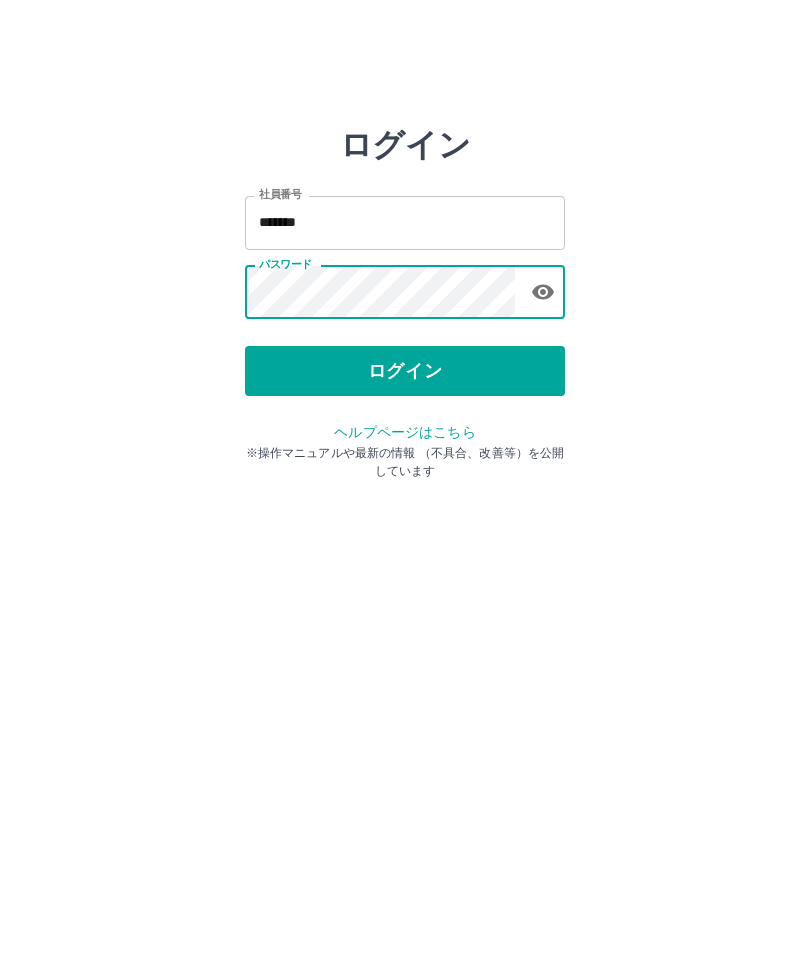 click on "ログイン" at bounding box center [405, 371] 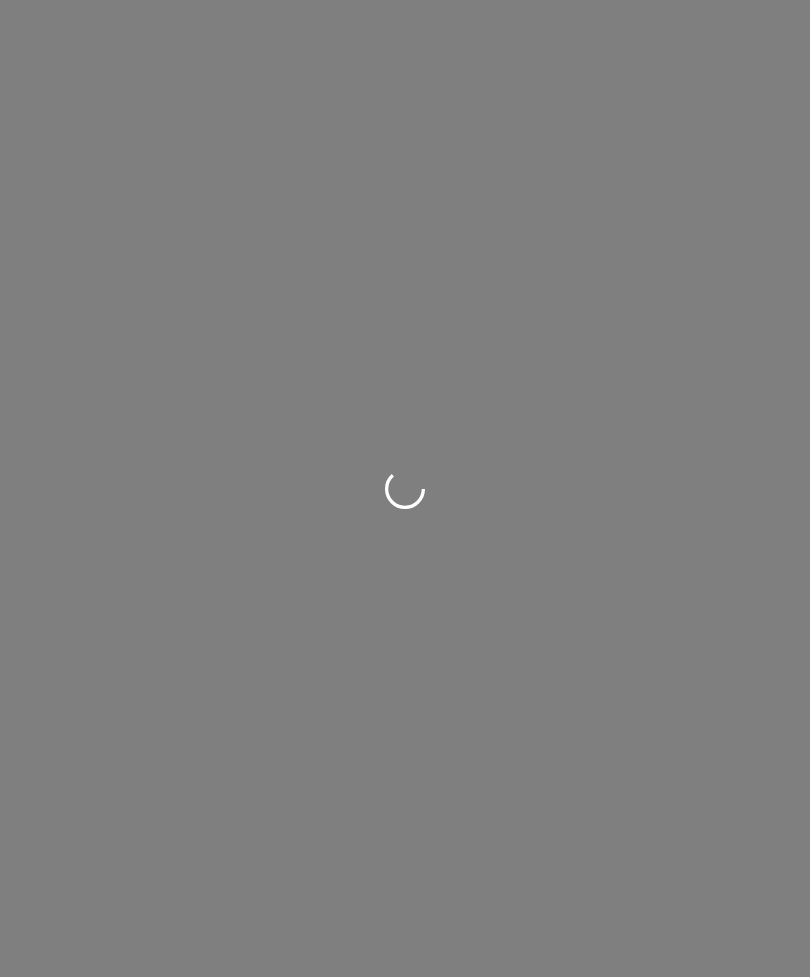scroll, scrollTop: 0, scrollLeft: 0, axis: both 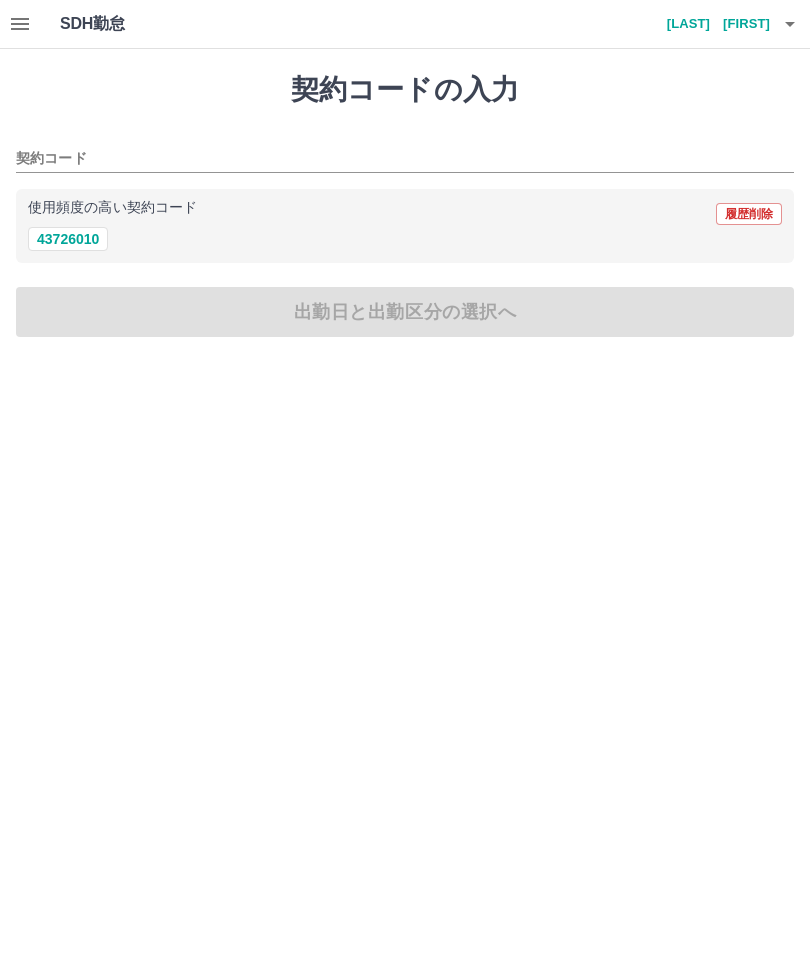 click on "43726010" at bounding box center [68, 239] 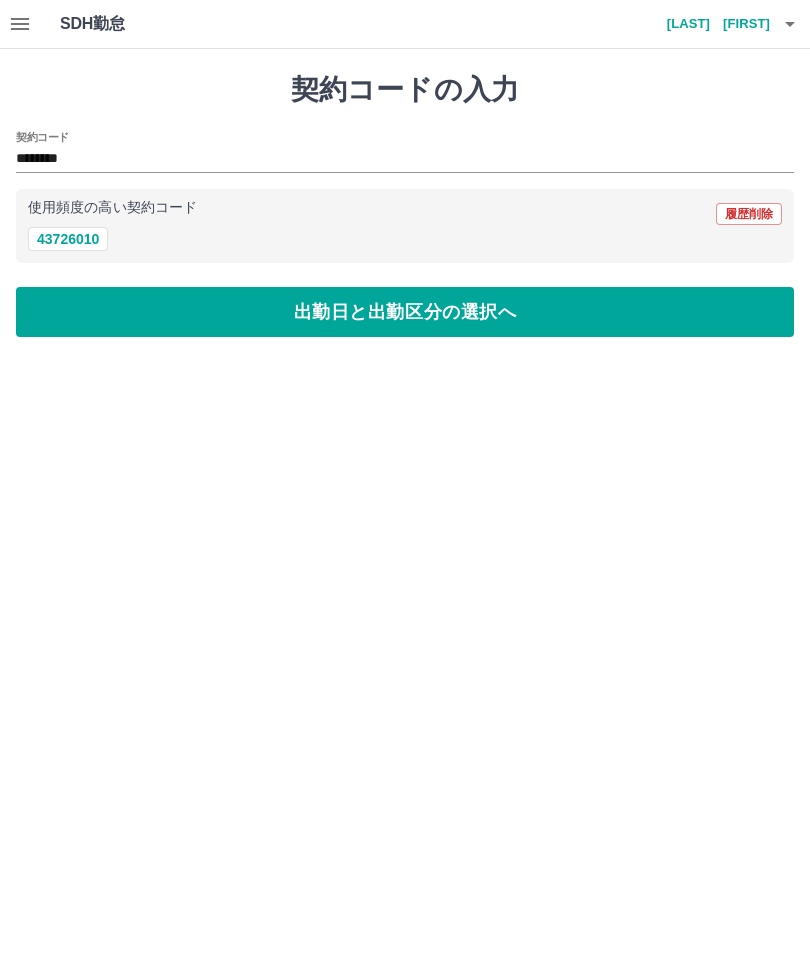 click on "出勤日と出勤区分の選択へ" at bounding box center [405, 312] 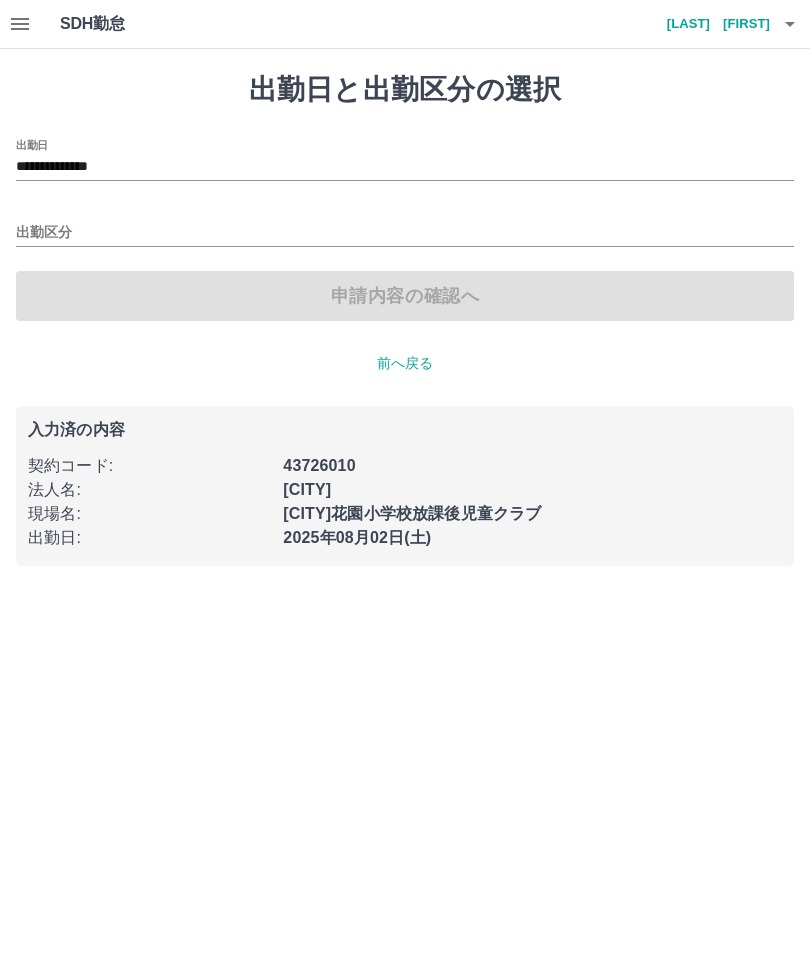 click on "出勤区分" at bounding box center [405, 233] 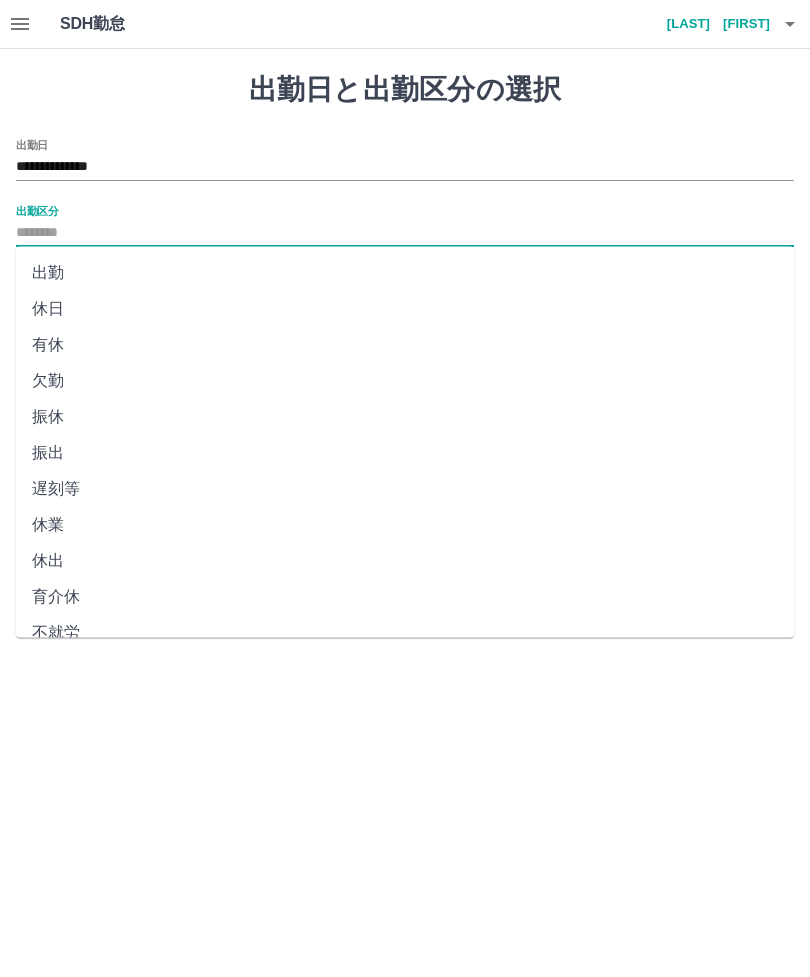 click on "出勤" at bounding box center [405, 273] 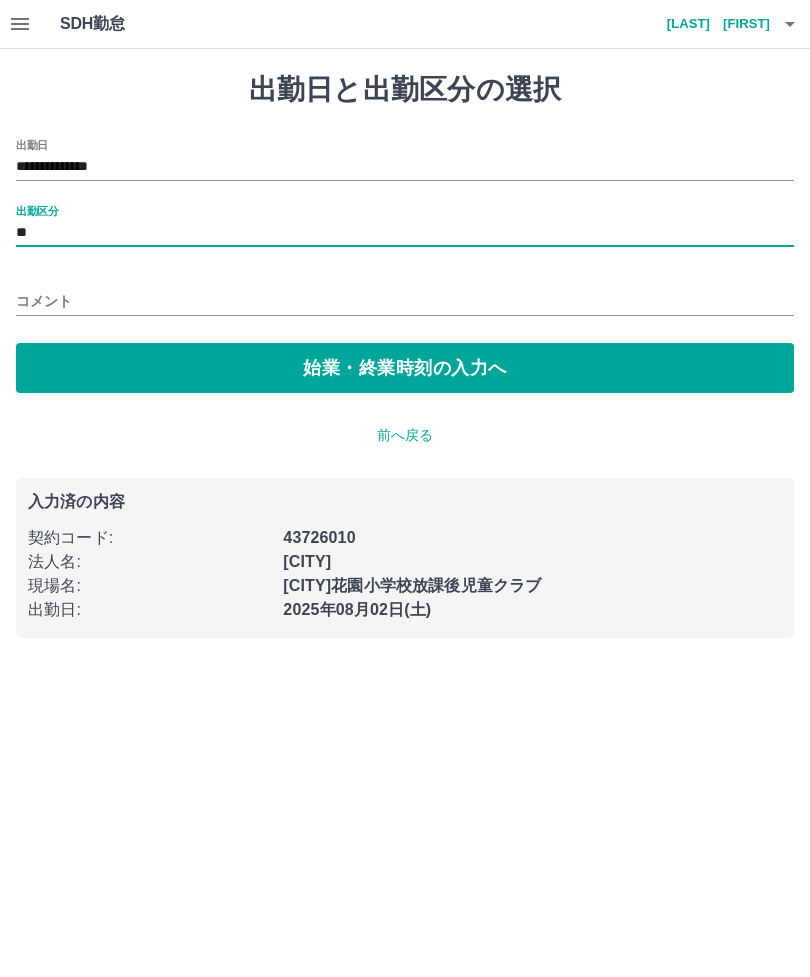 click on "始業・終業時刻の入力へ" at bounding box center (405, 368) 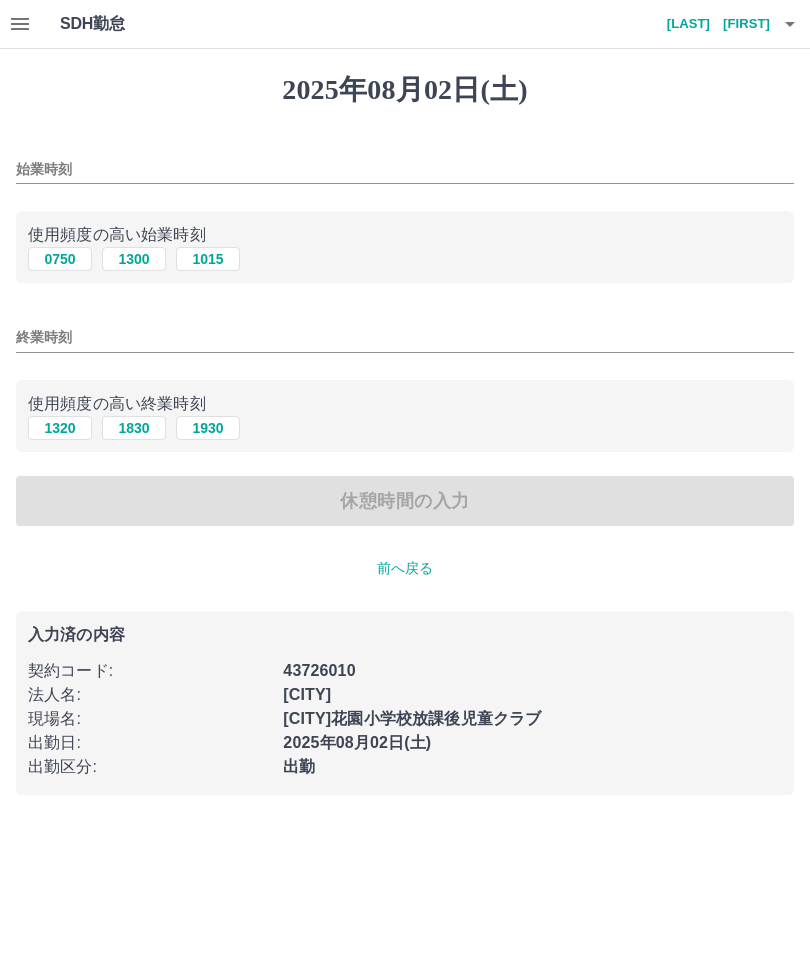 click on "0750" at bounding box center (60, 259) 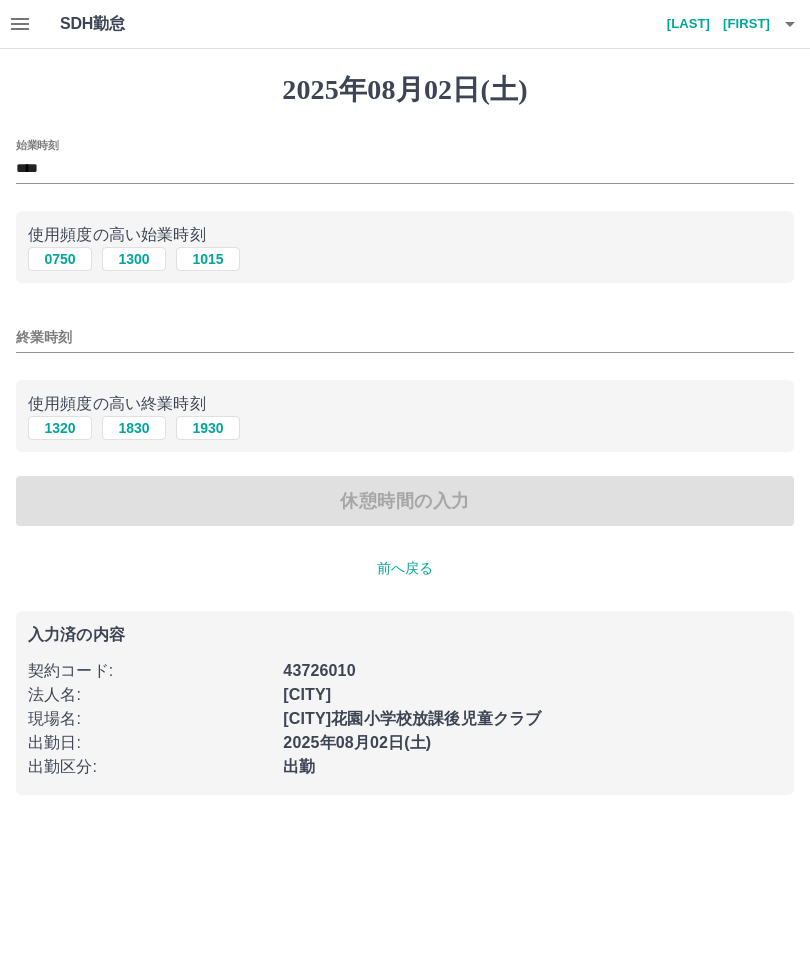 click on "1320" at bounding box center [60, 428] 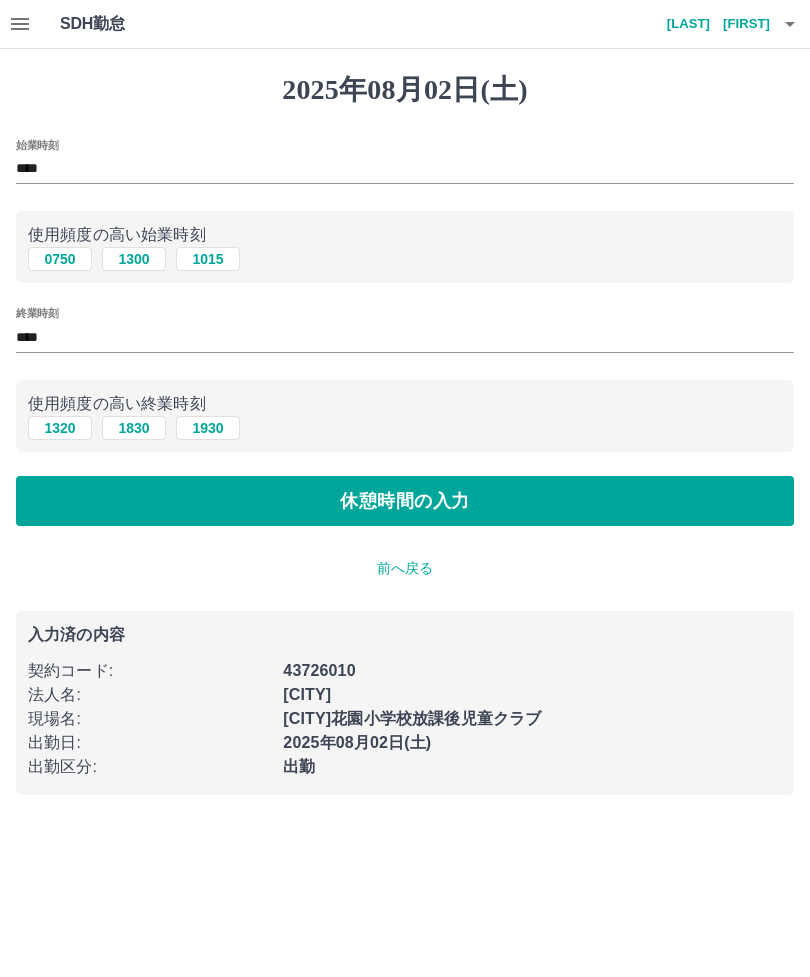 click on "休憩時間の入力" at bounding box center [405, 501] 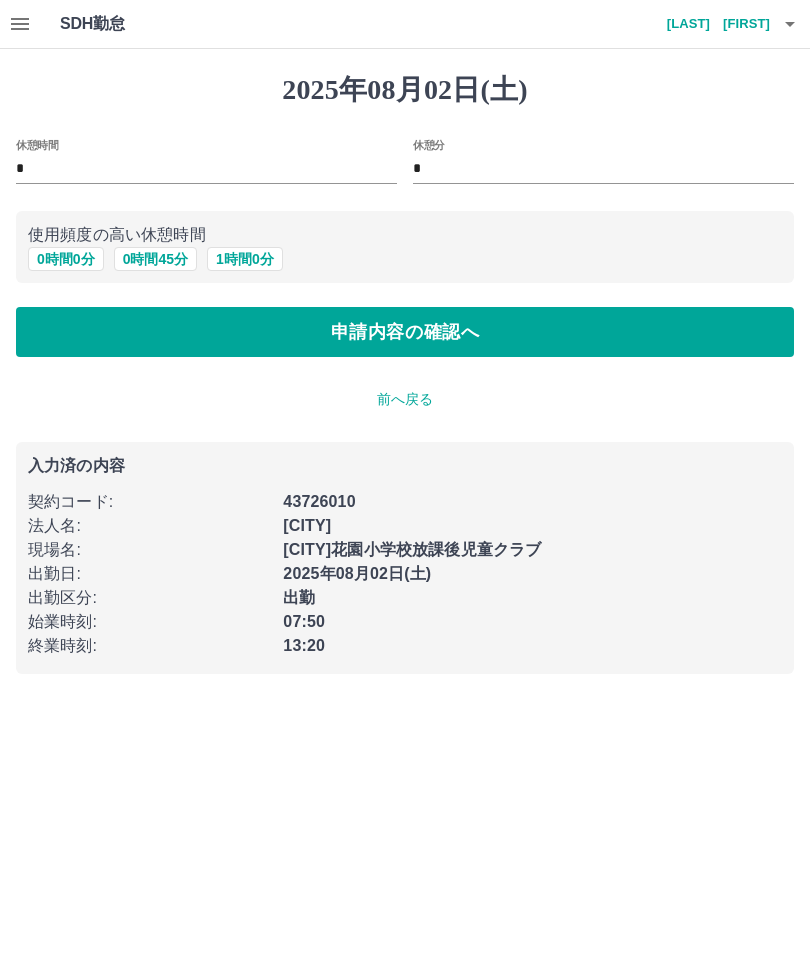 click on "申請内容の確認へ" at bounding box center (405, 332) 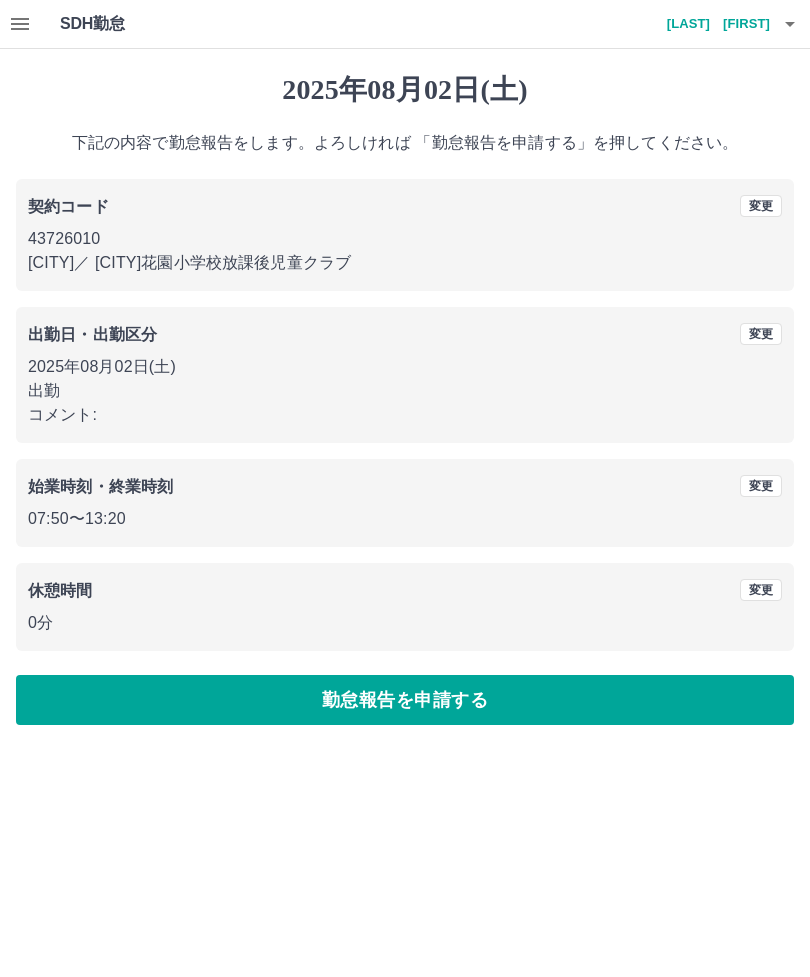 click on "勤怠報告を申請する" at bounding box center (405, 700) 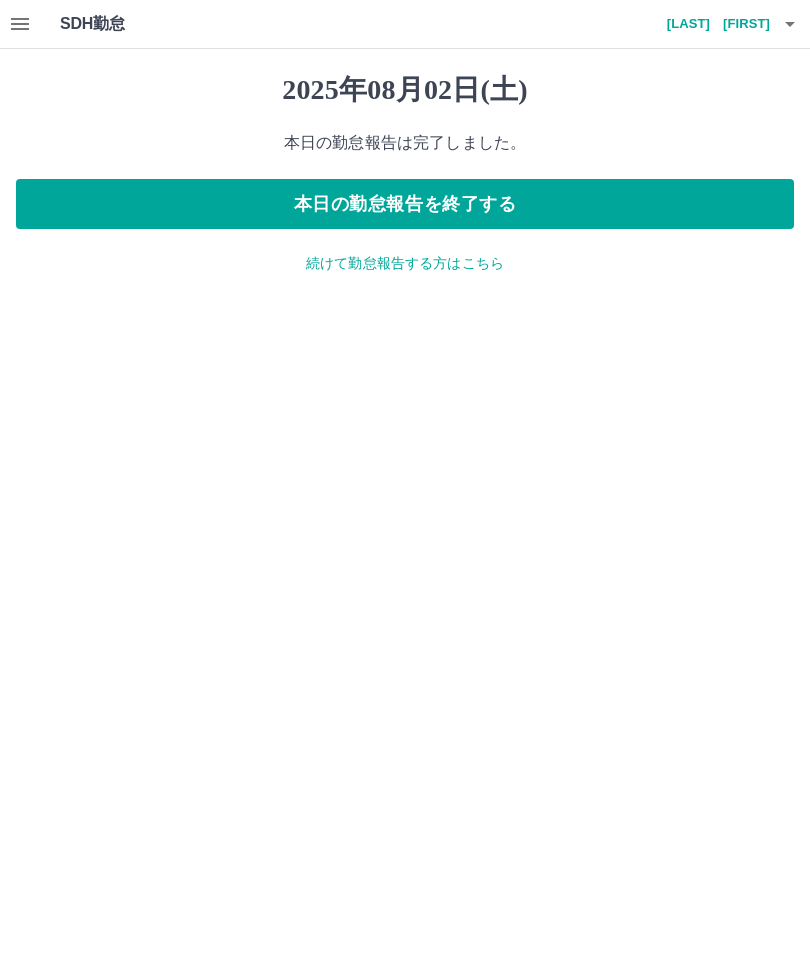 click on "本日の勤怠報告を終了する" at bounding box center (405, 204) 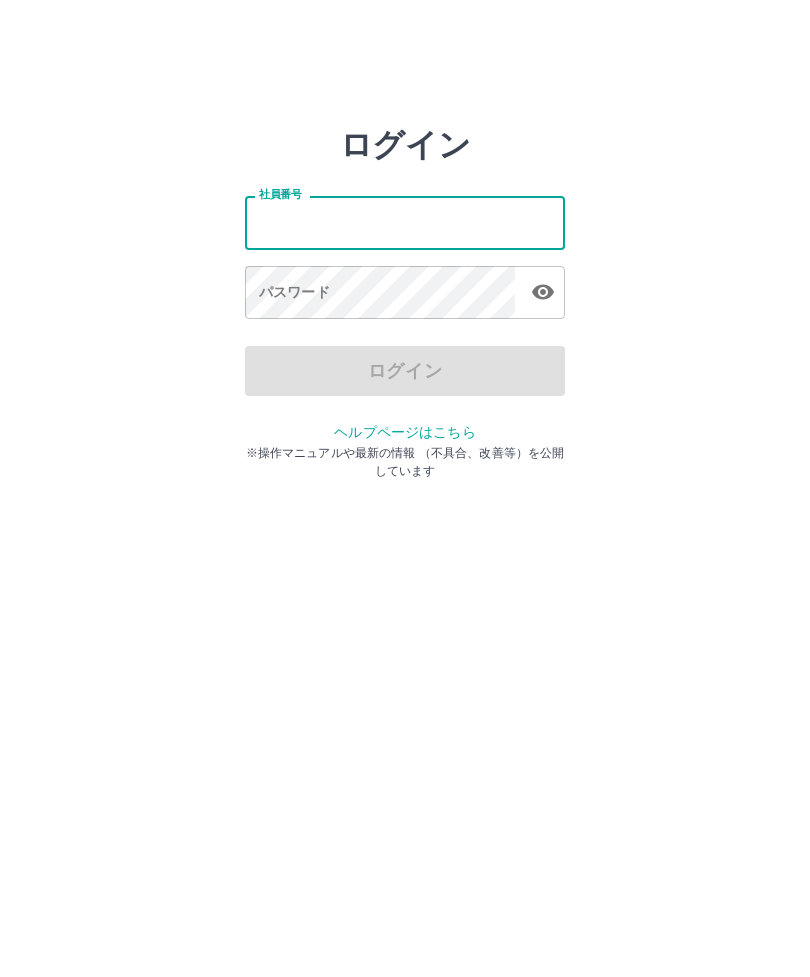 scroll, scrollTop: 0, scrollLeft: 0, axis: both 